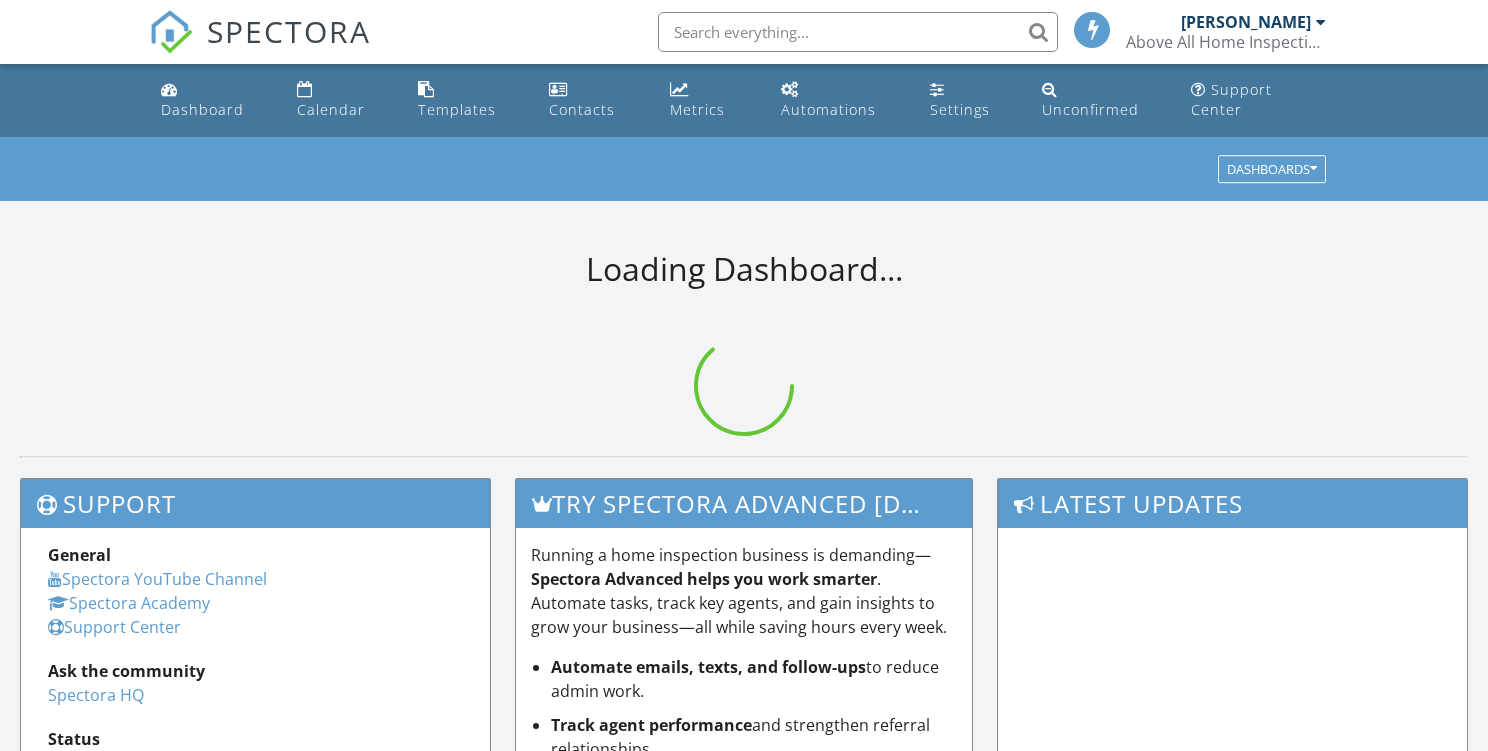 scroll, scrollTop: 0, scrollLeft: 0, axis: both 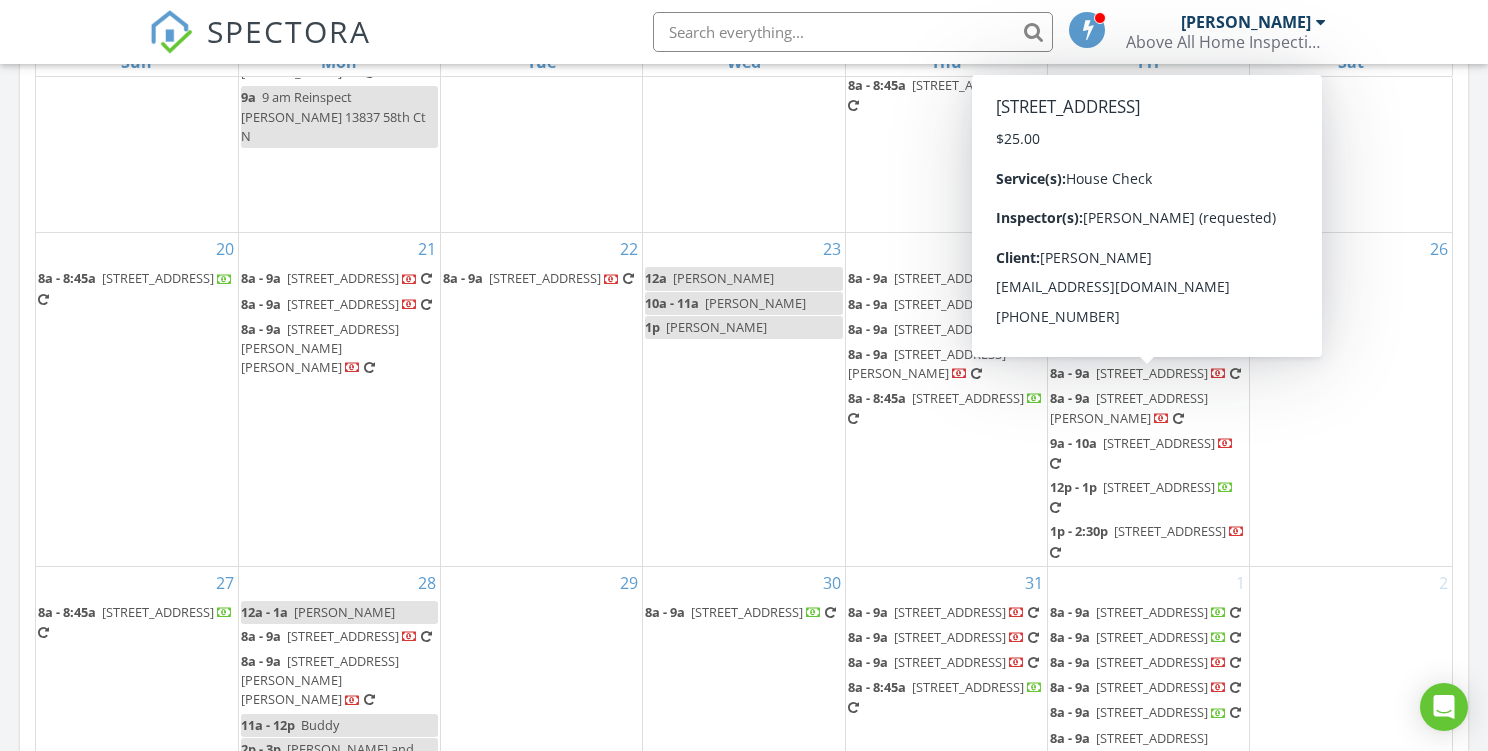 click on "[STREET_ADDRESS]" at bounding box center [1152, 373] 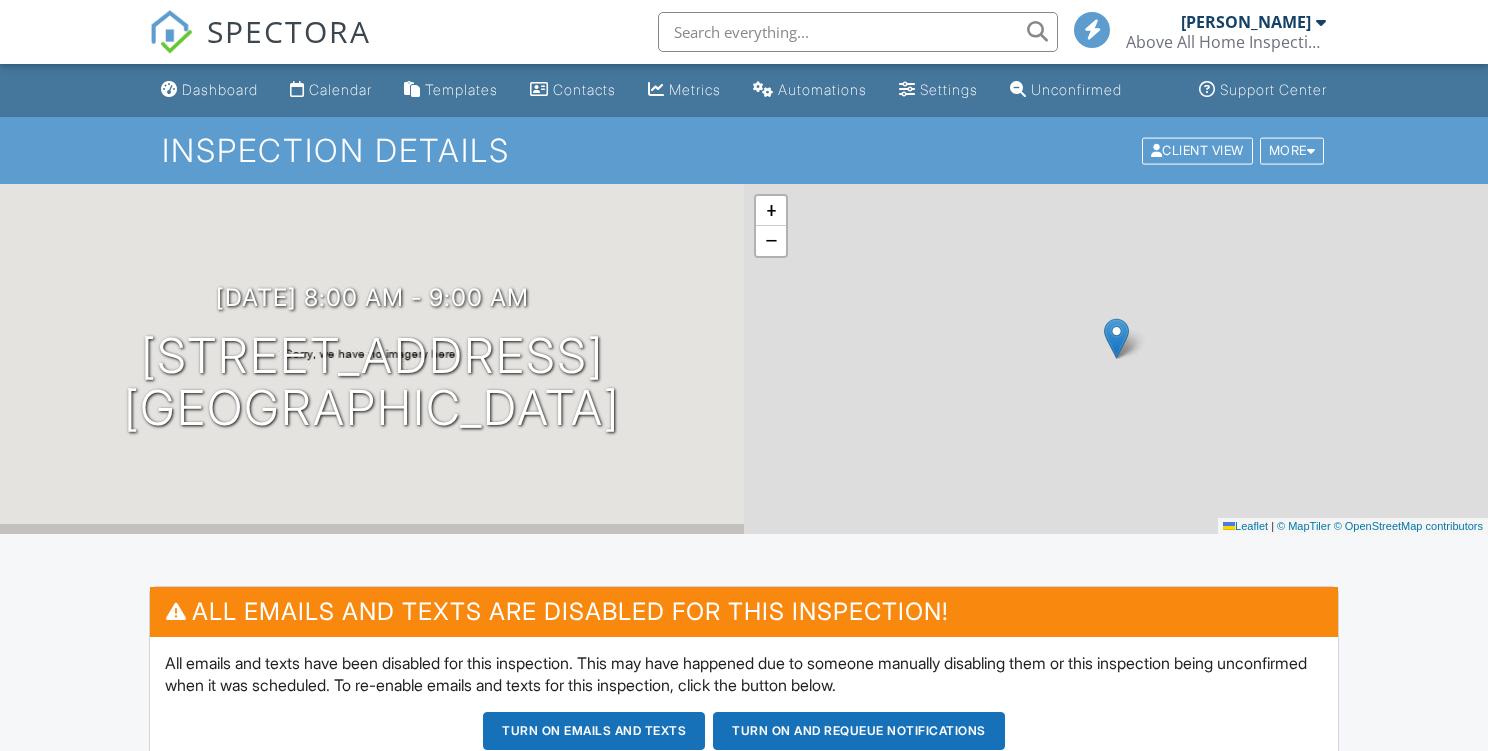 scroll, scrollTop: 0, scrollLeft: 0, axis: both 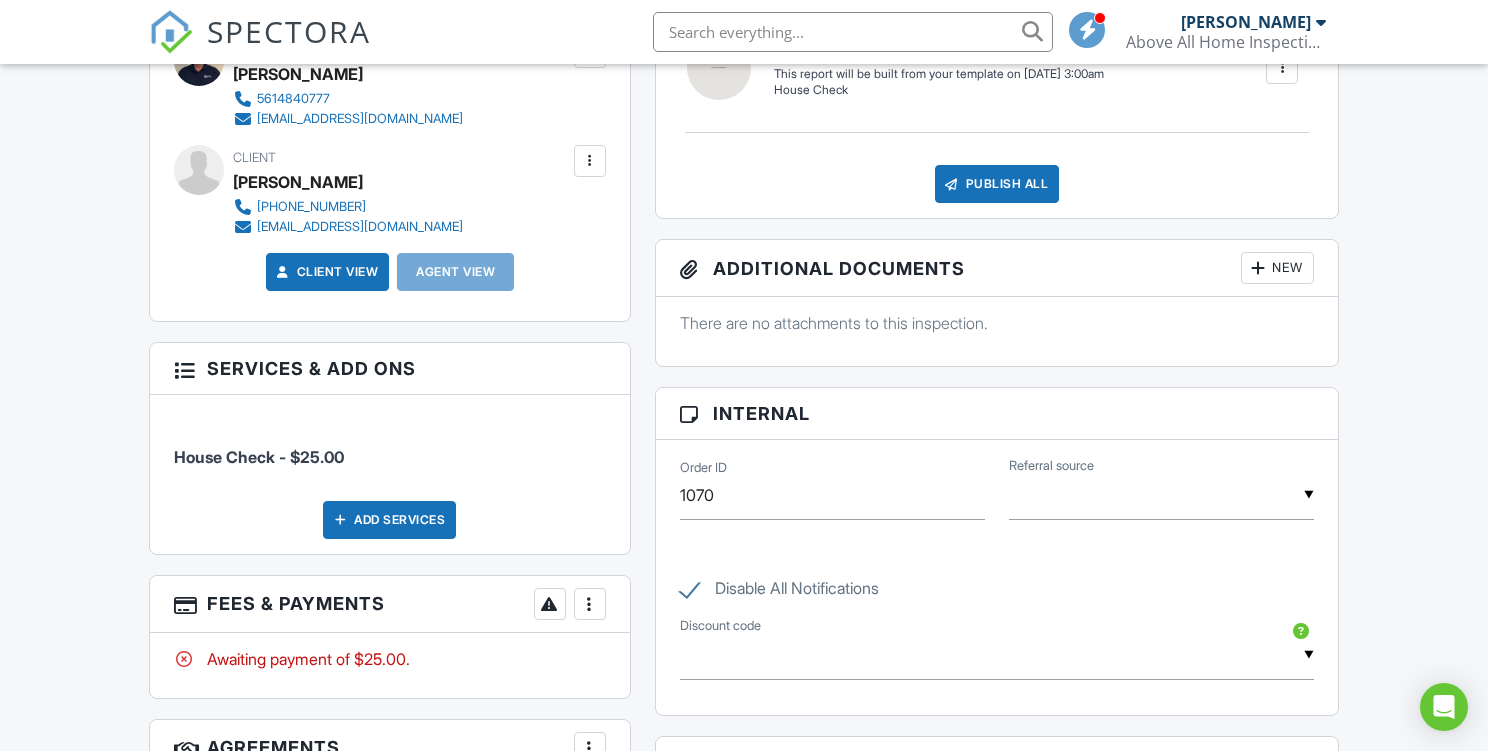 click on "Add Services" at bounding box center (389, 520) 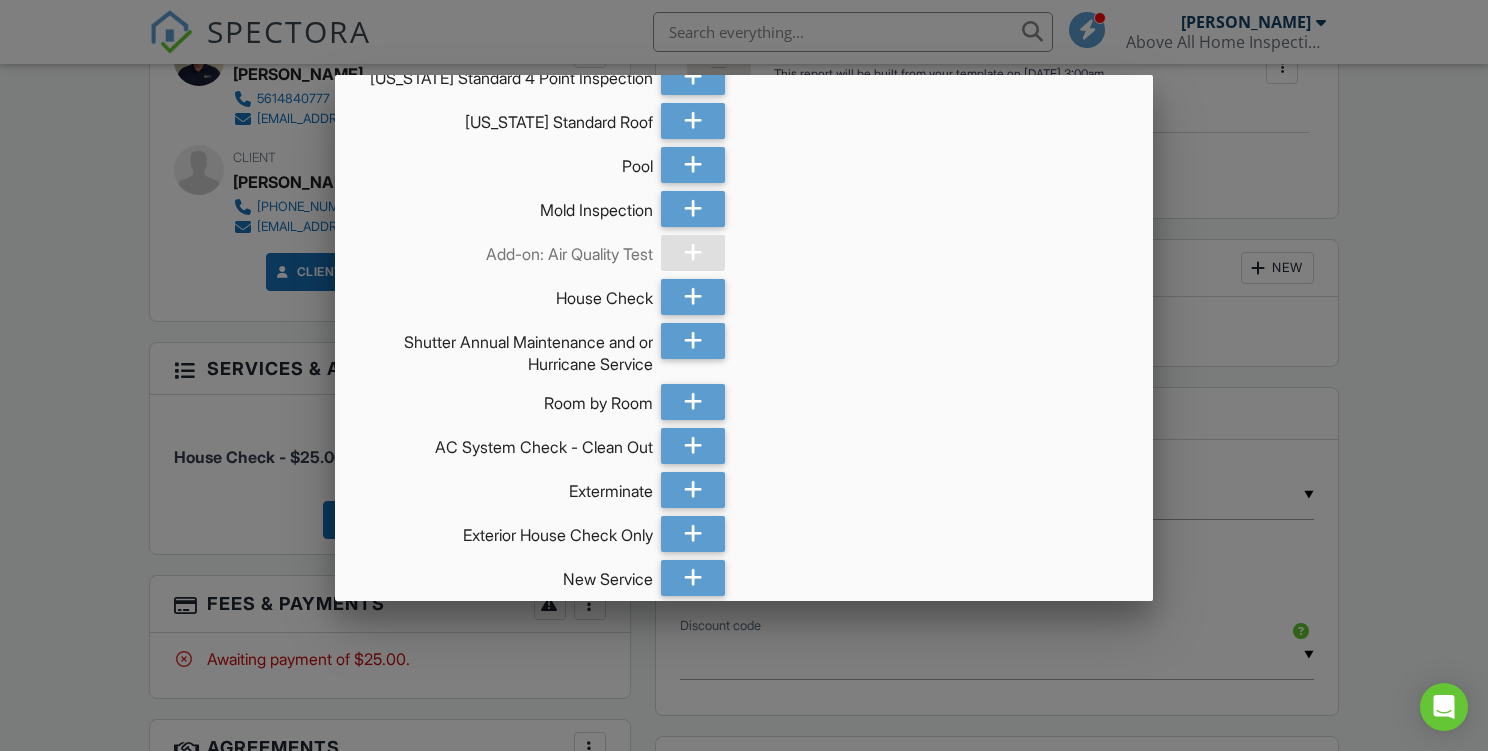 scroll, scrollTop: 355, scrollLeft: 0, axis: vertical 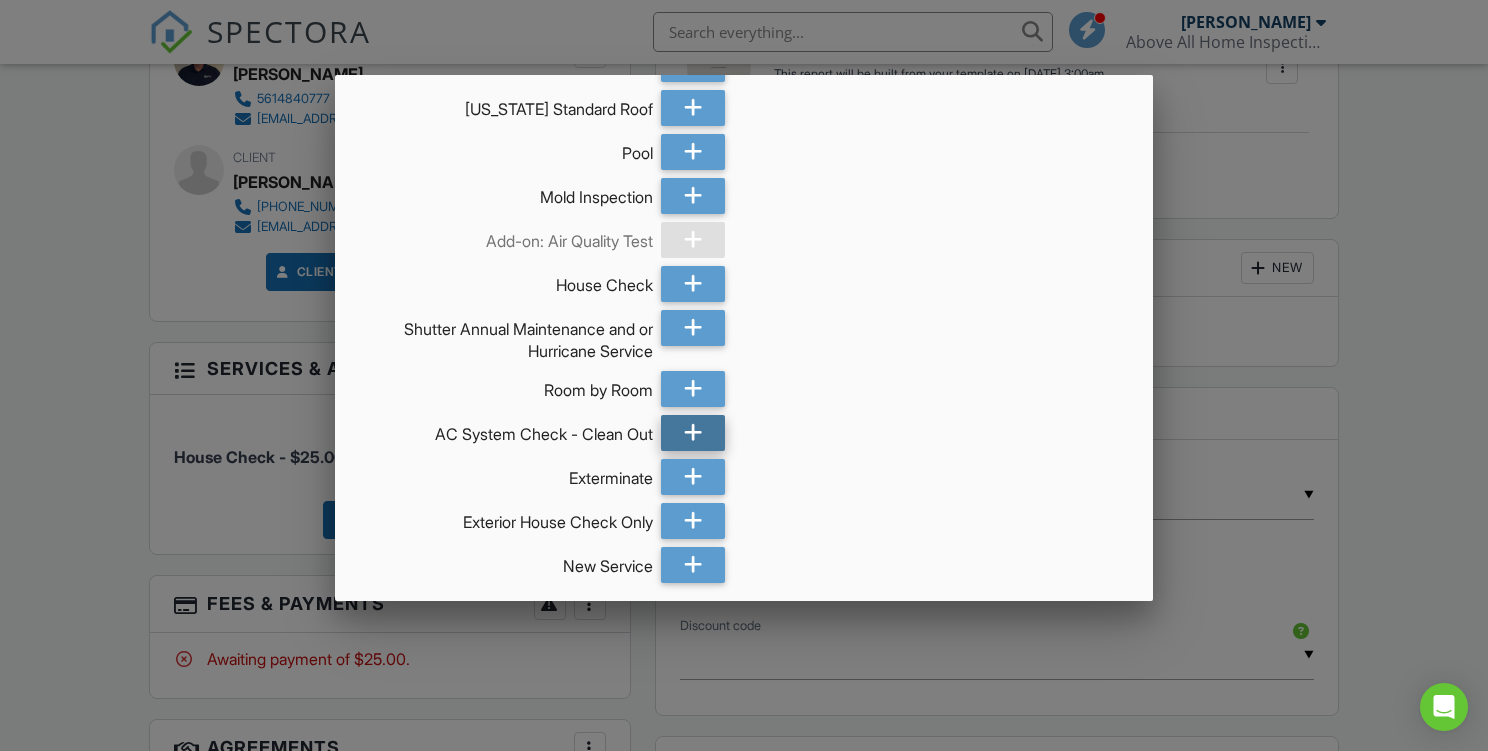 click at bounding box center (693, 433) 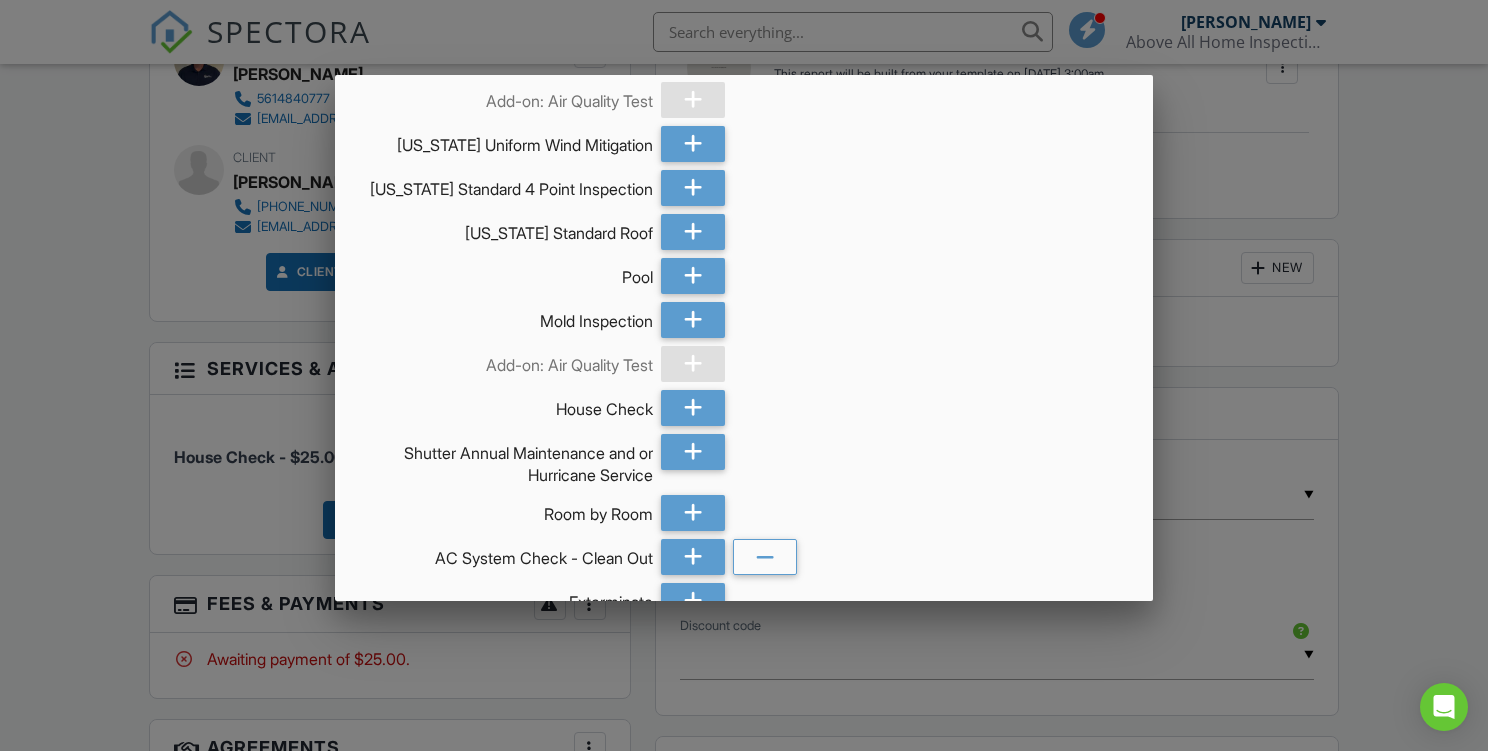 scroll, scrollTop: 516, scrollLeft: 0, axis: vertical 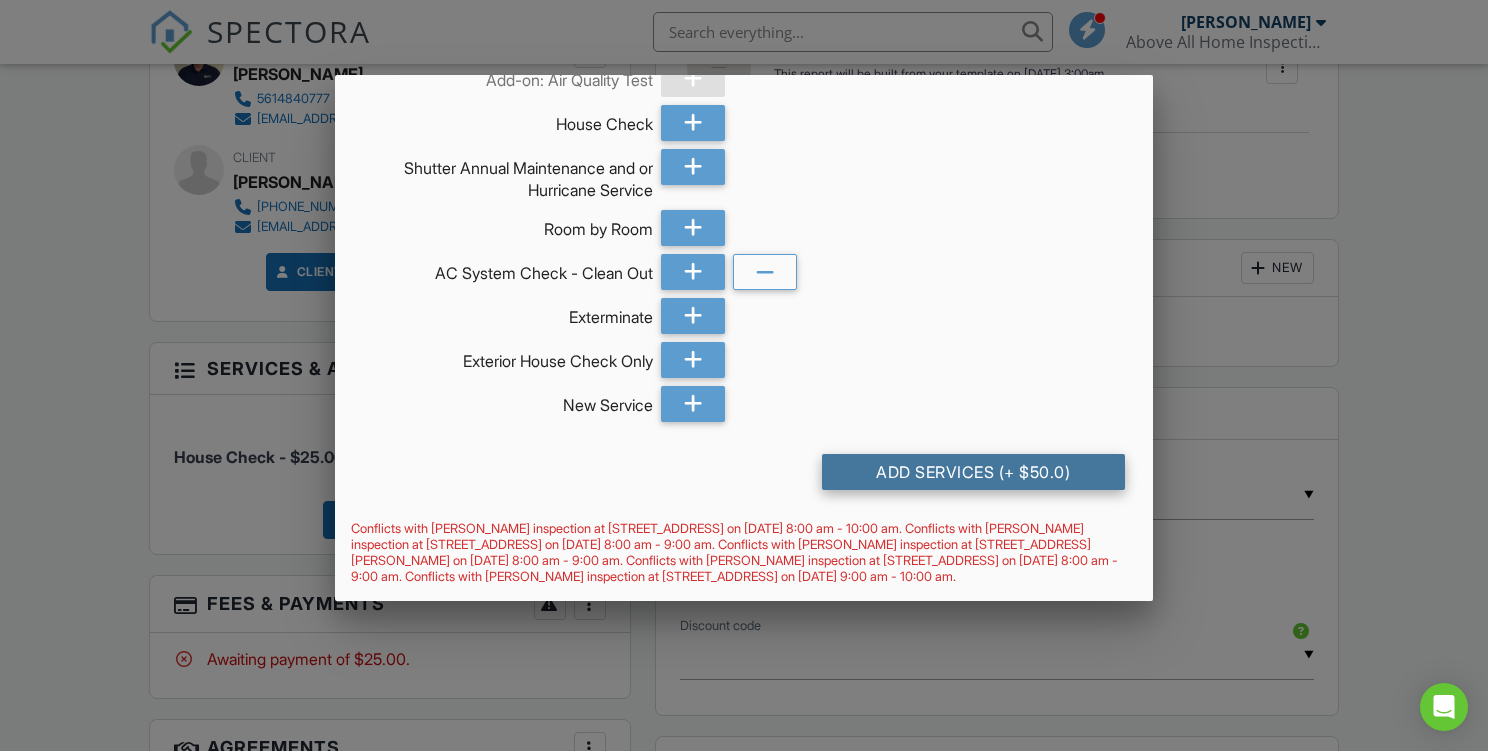 click on "Add Services
(+ $50.0)" at bounding box center [974, 472] 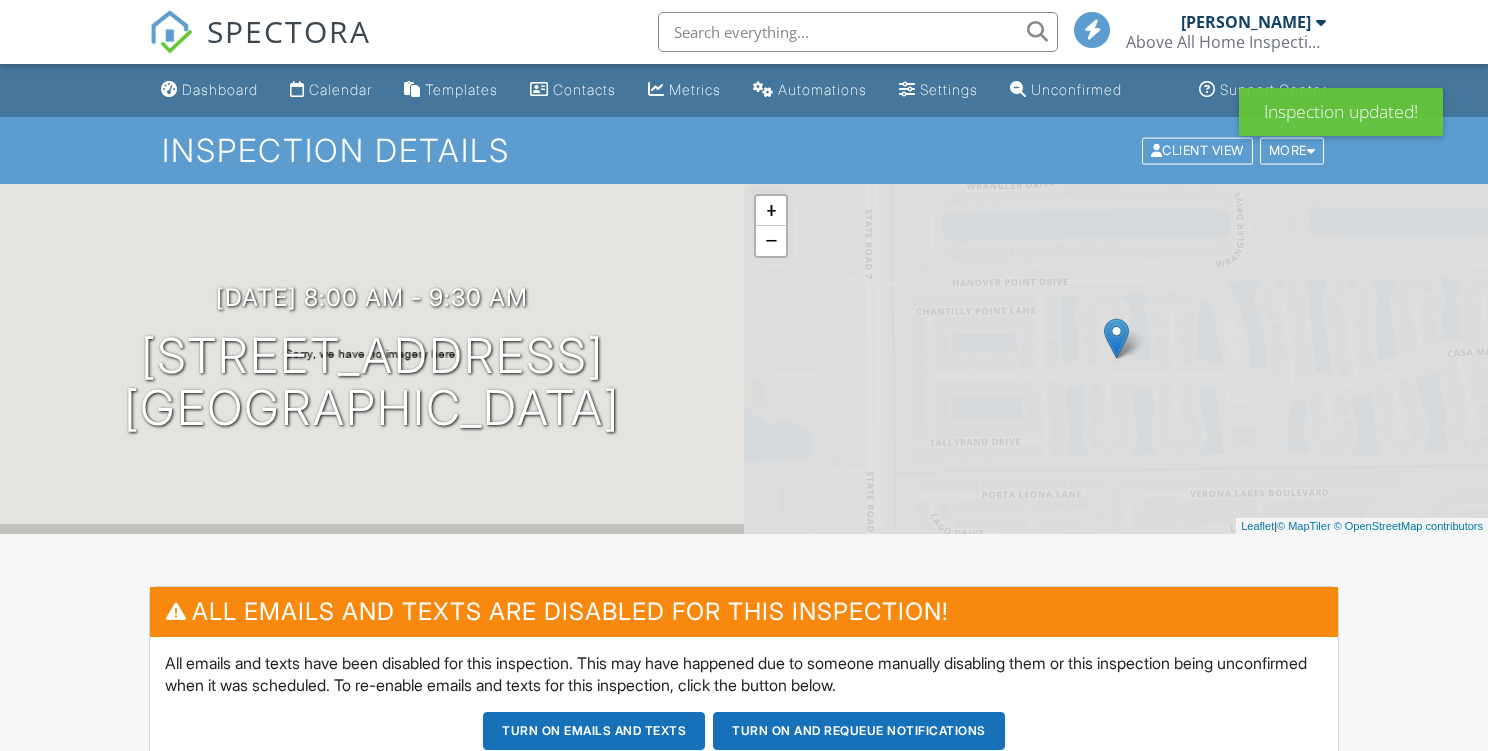 scroll, scrollTop: 0, scrollLeft: 0, axis: both 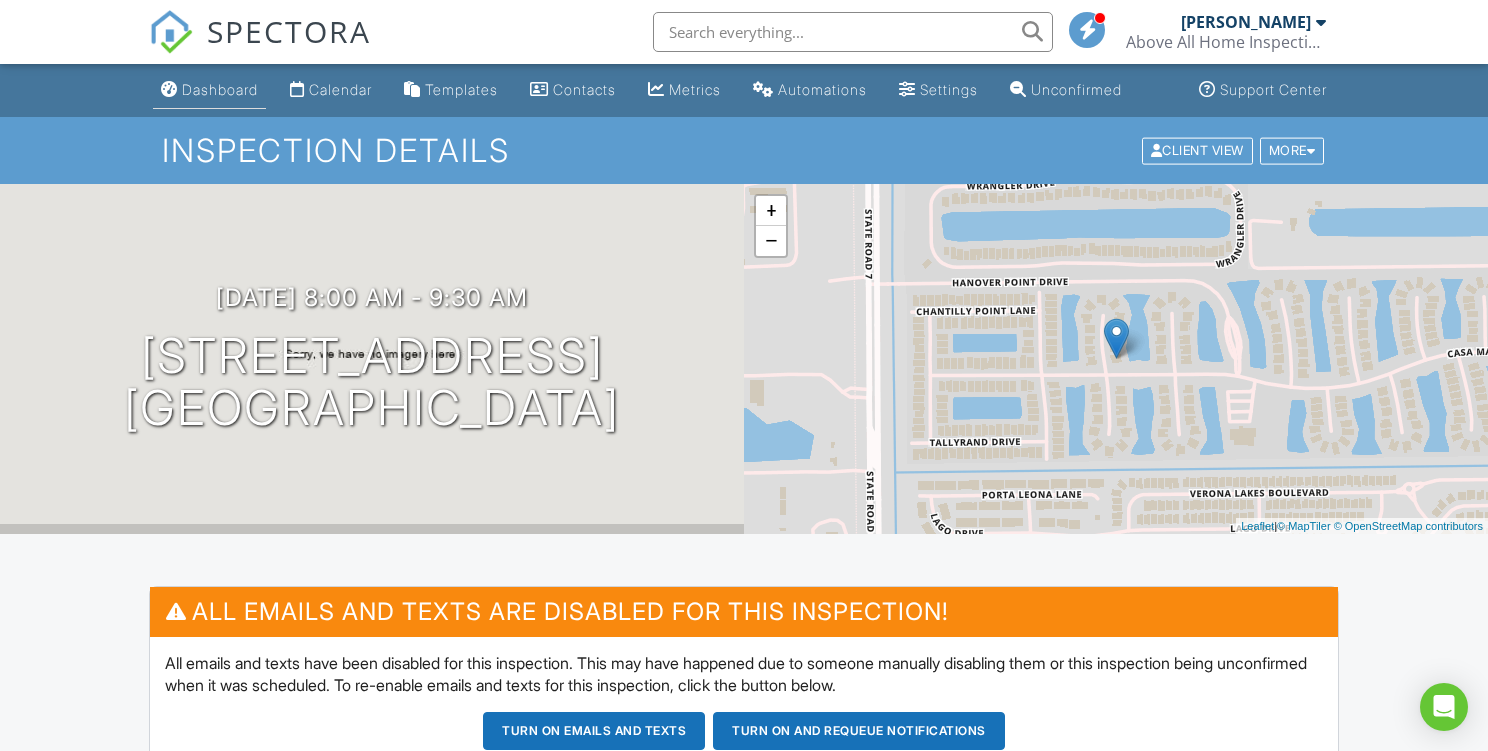 click on "Dashboard" at bounding box center [209, 90] 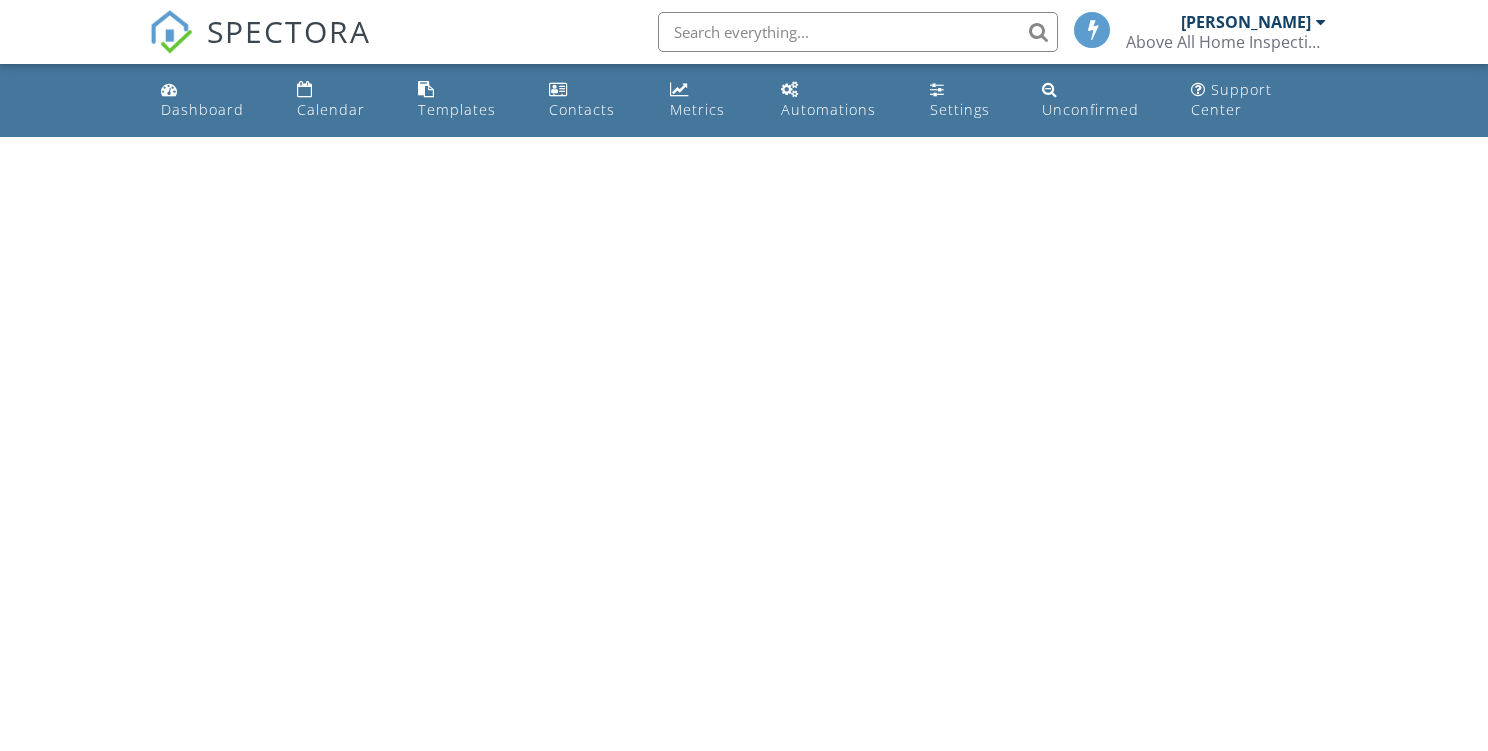 scroll, scrollTop: 0, scrollLeft: 0, axis: both 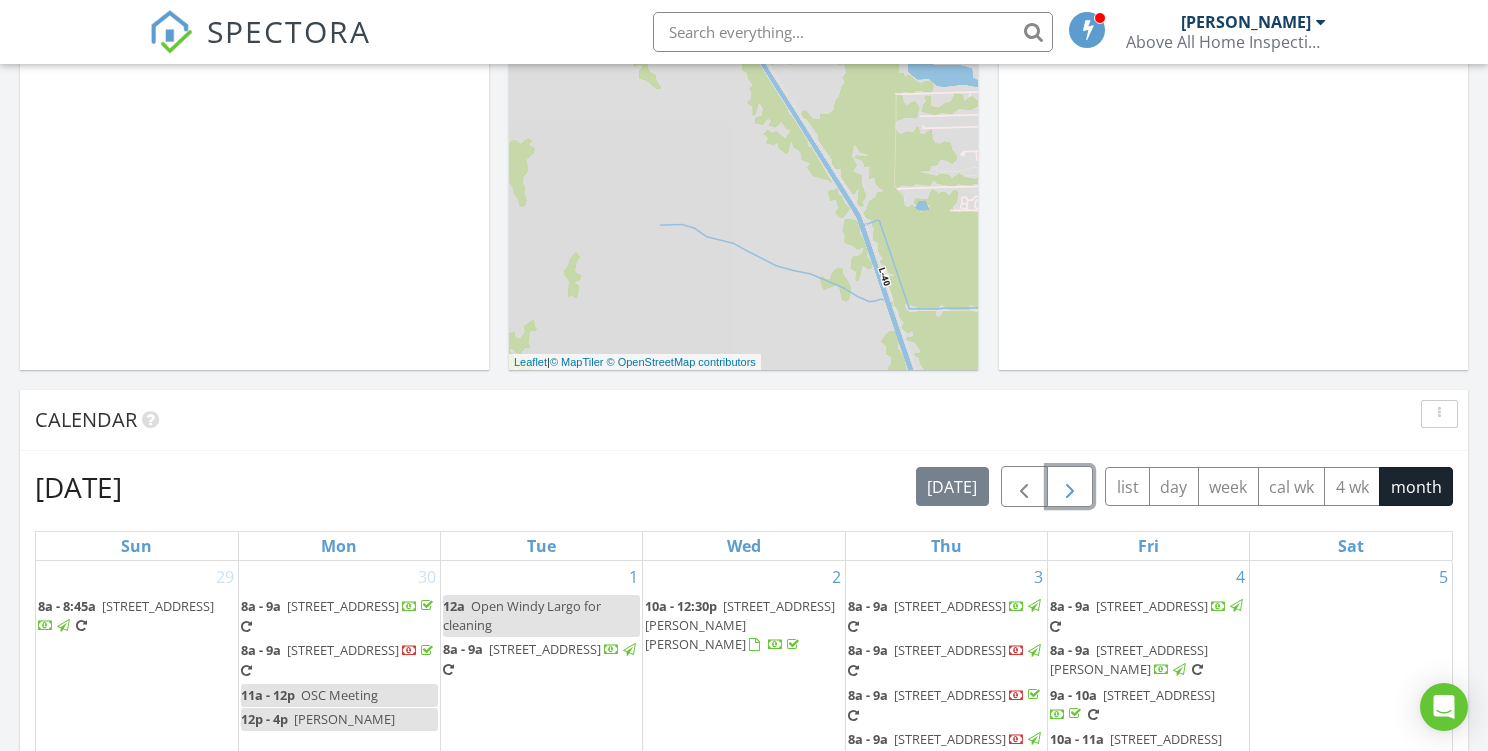 click at bounding box center (1070, 487) 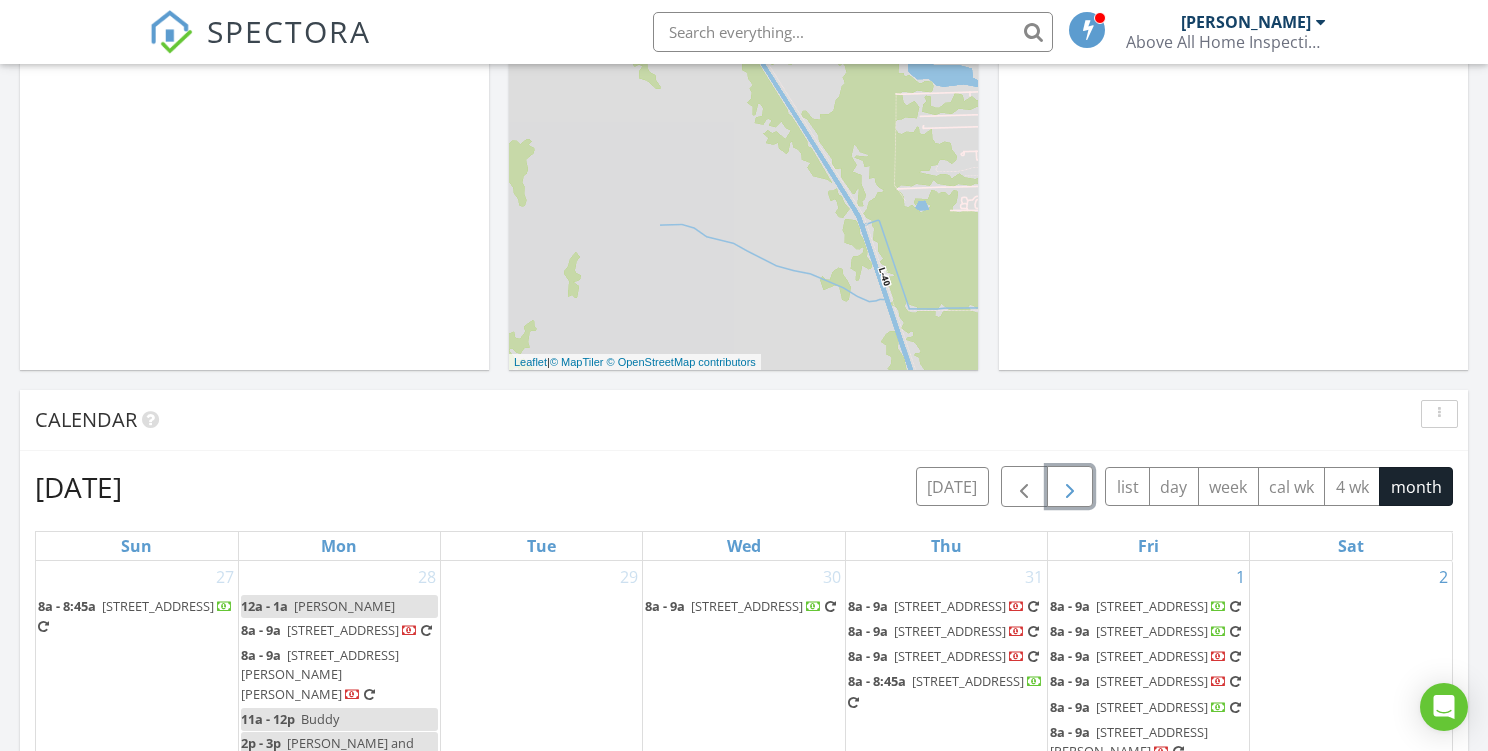 click at bounding box center (1070, 487) 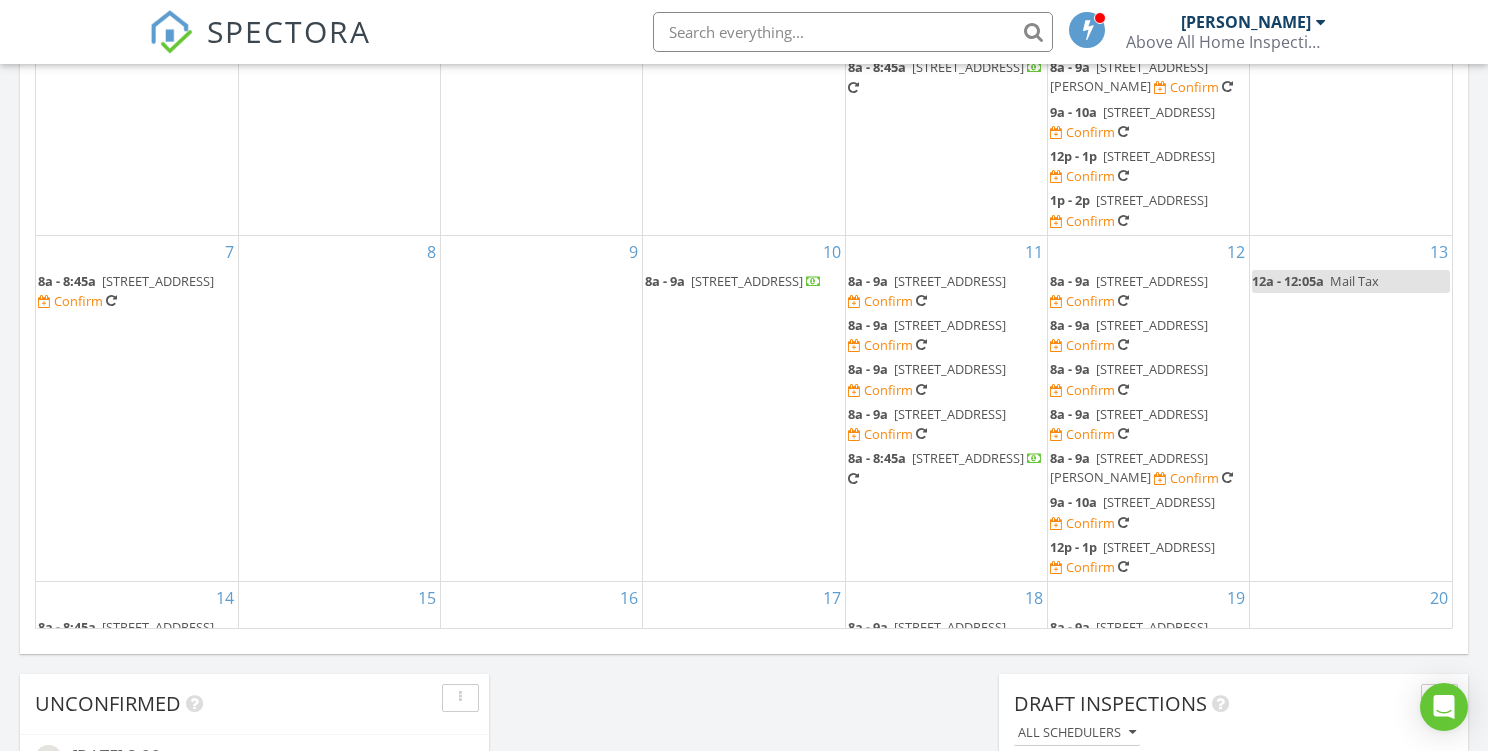 scroll, scrollTop: 1229, scrollLeft: 0, axis: vertical 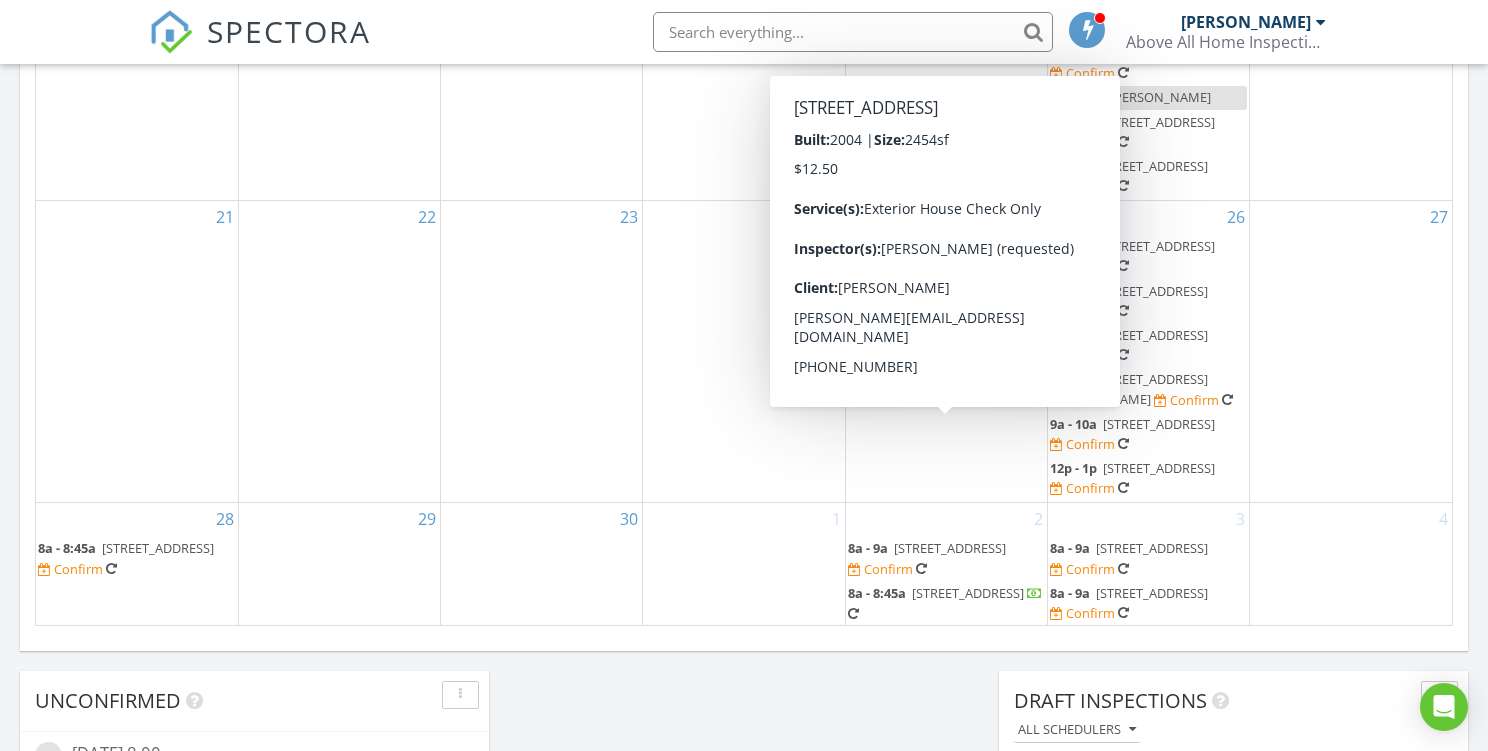 click on "24" at bounding box center [743, 351] 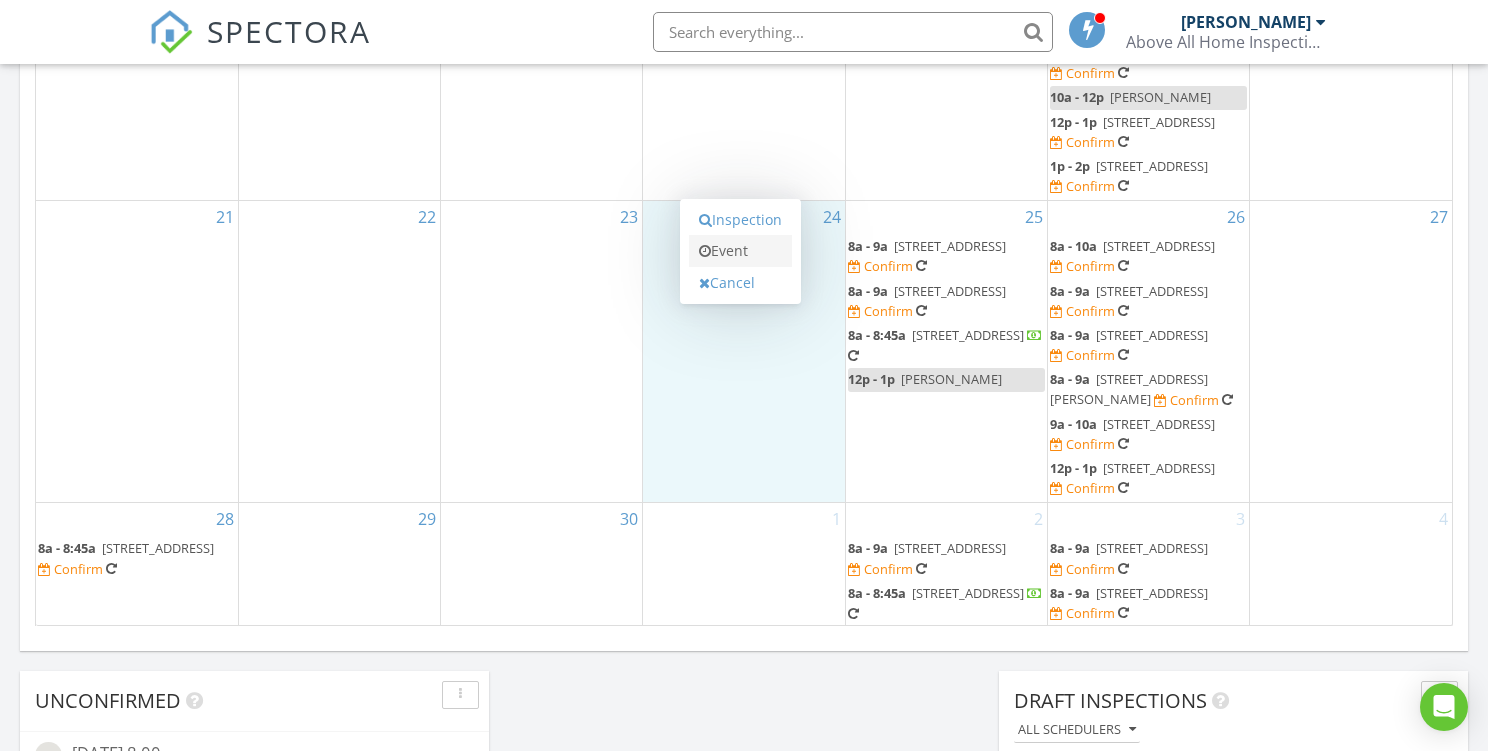 click on "Event" at bounding box center (740, 251) 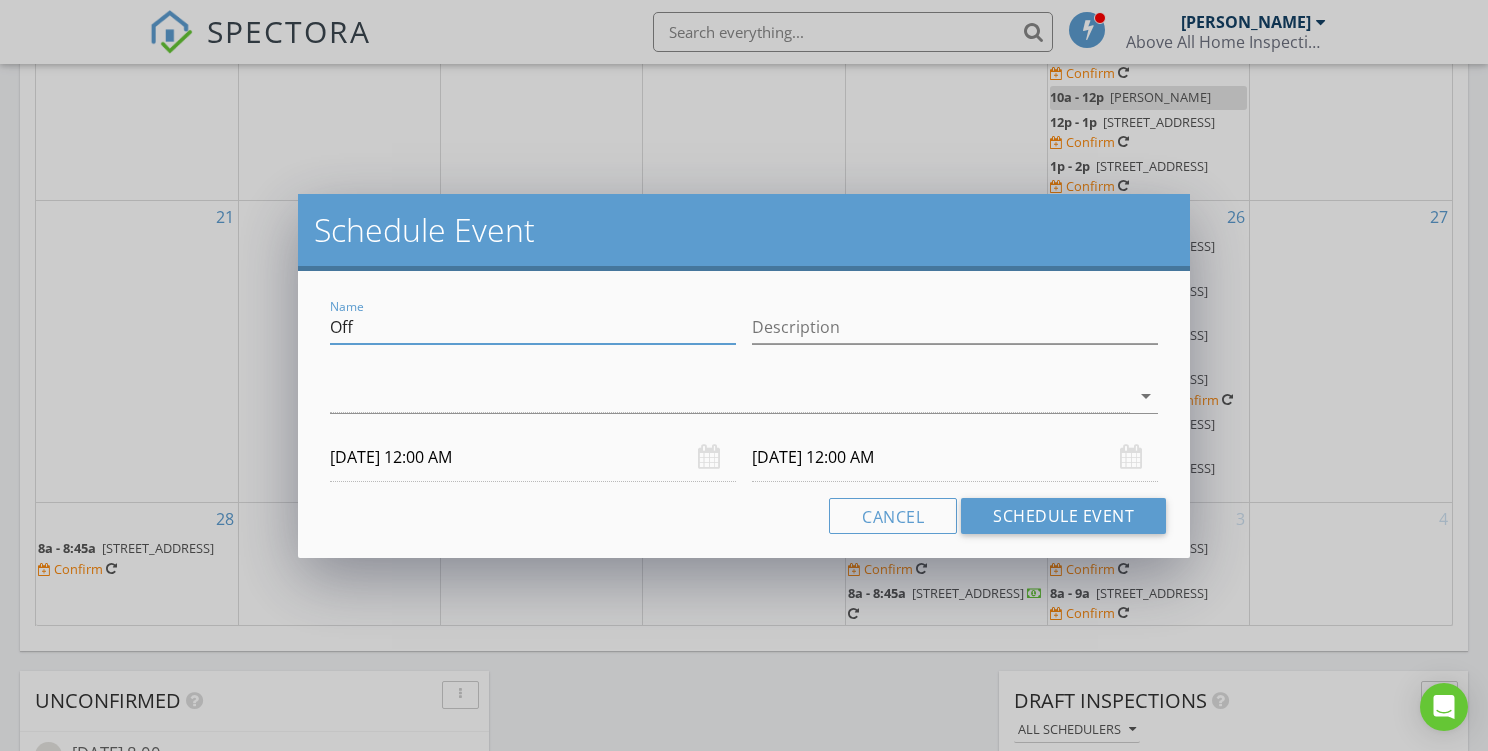 click on "Off" at bounding box center (533, 327) 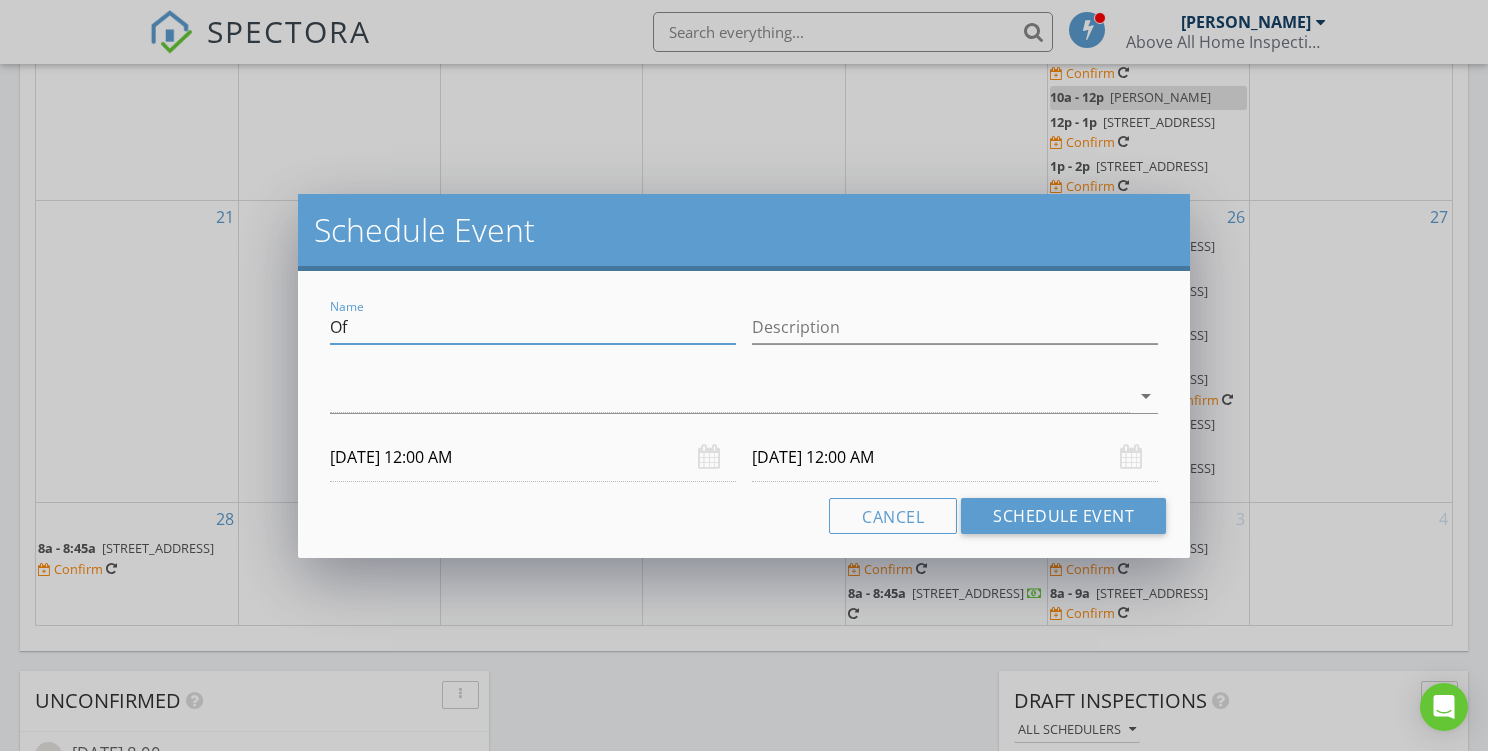 type on "O" 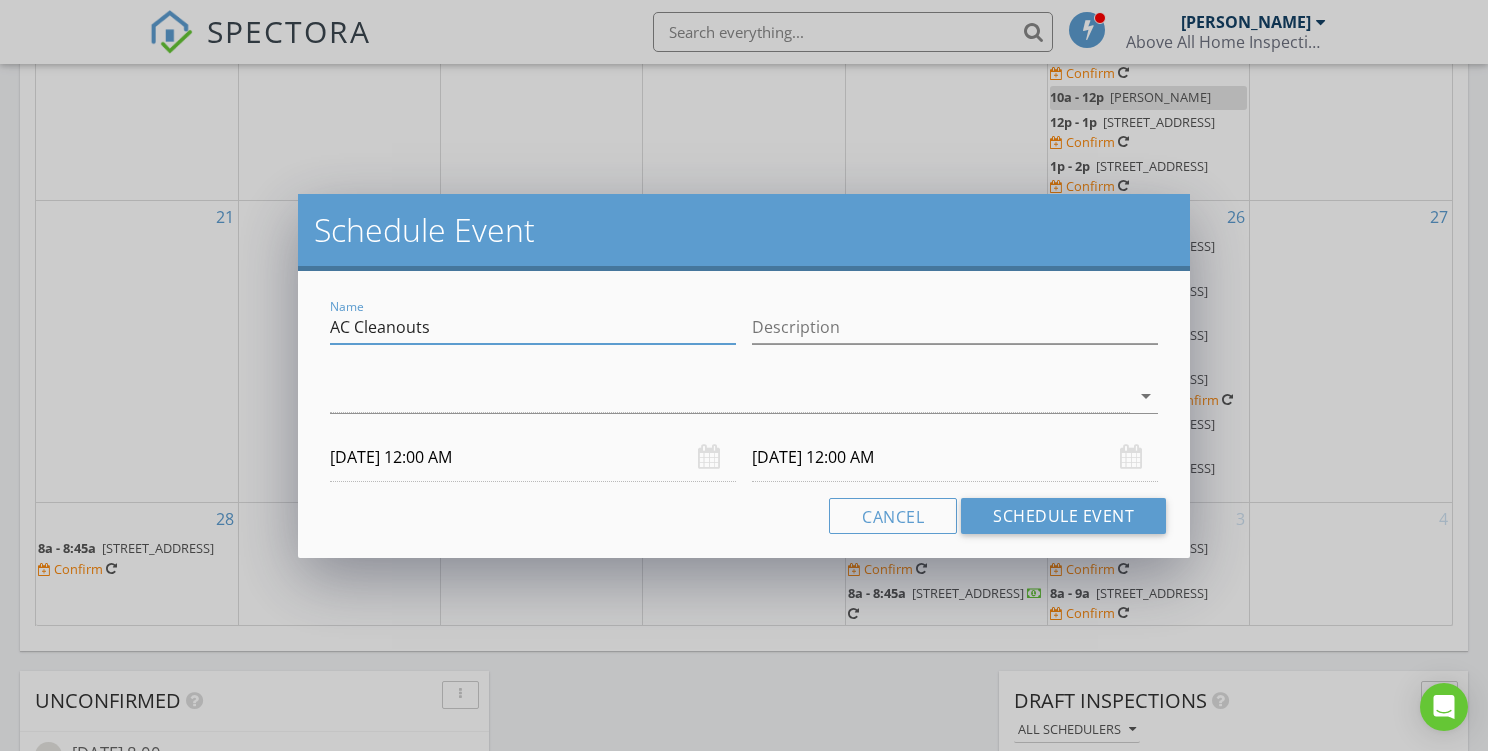 click on "AC Cleanouts" at bounding box center (533, 327) 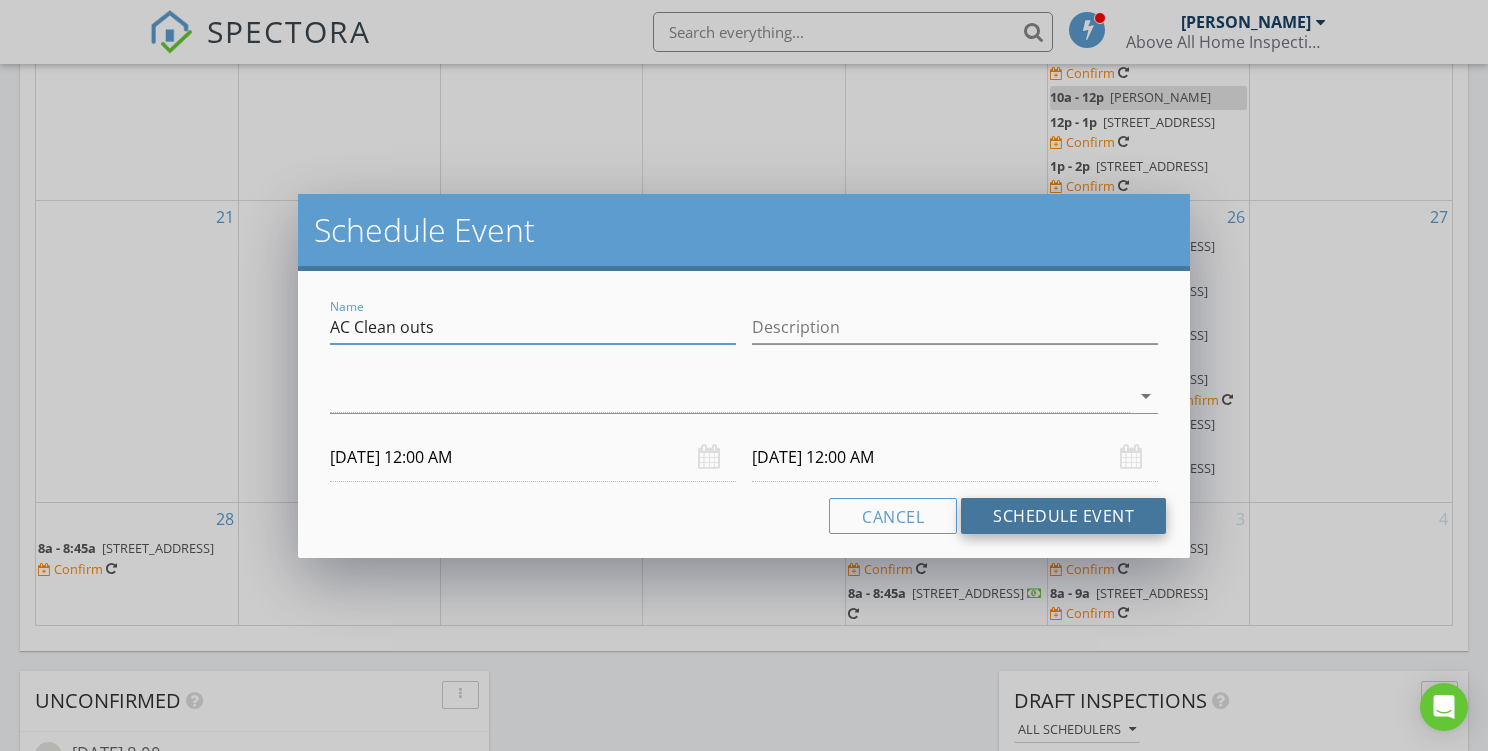 type on "AC Clean outs" 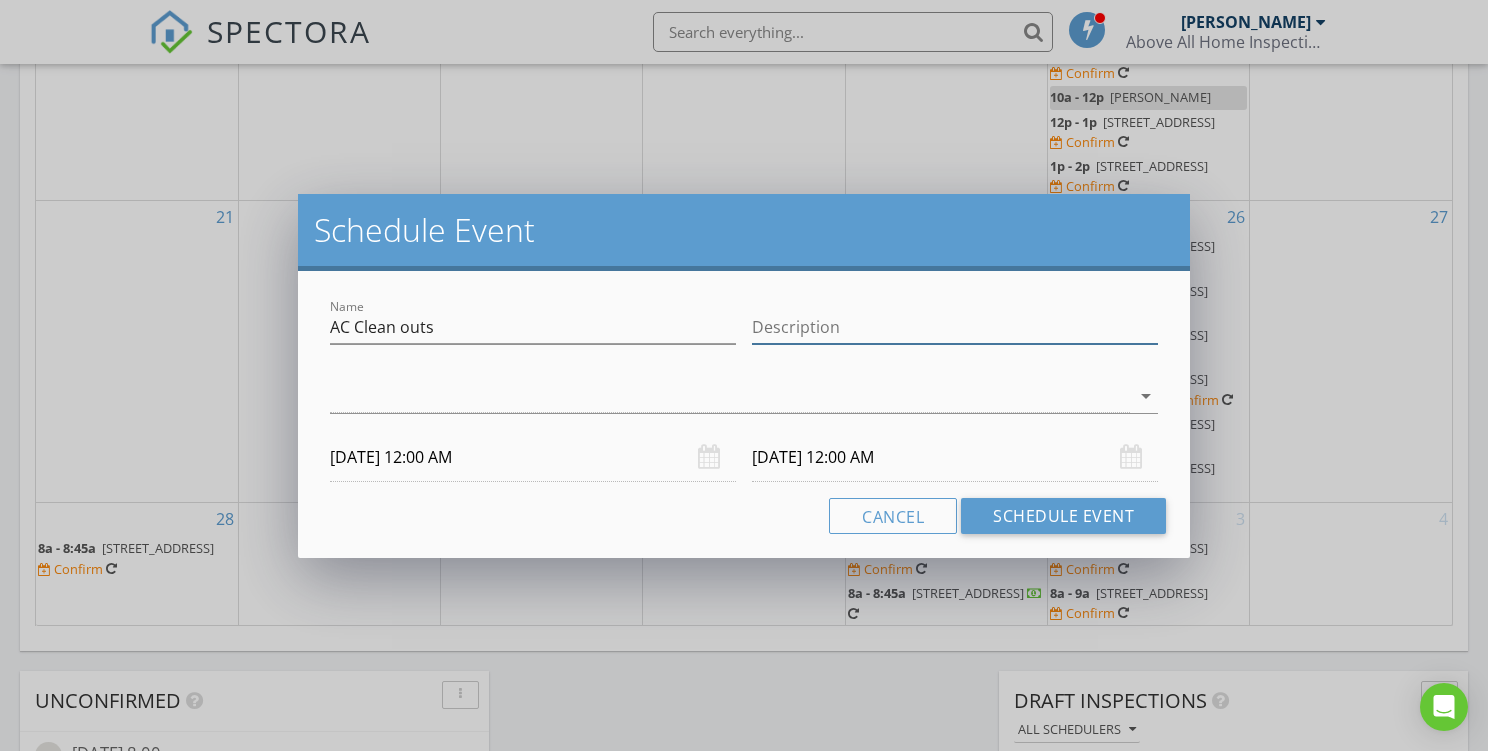click on "Description" at bounding box center [955, 327] 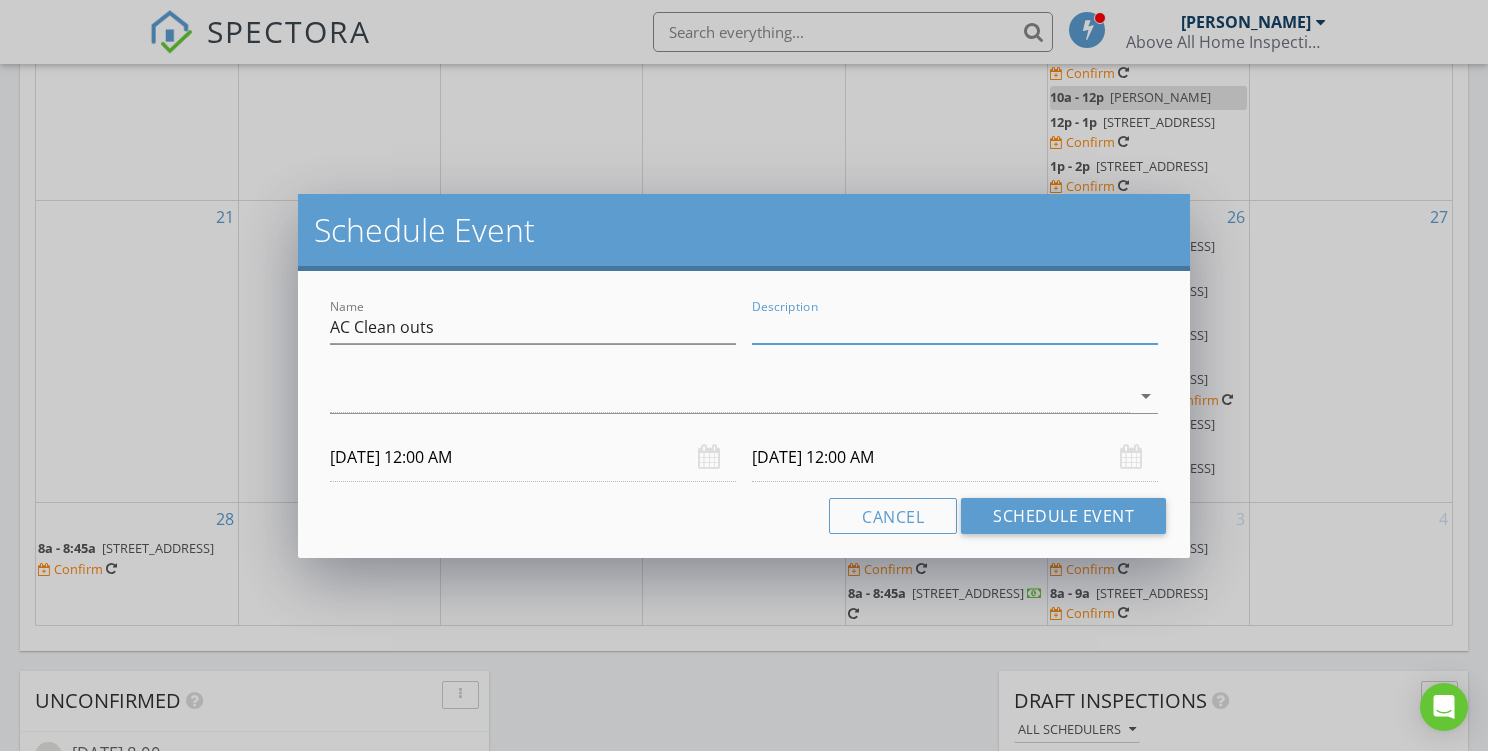 type on "AC Cleanout" 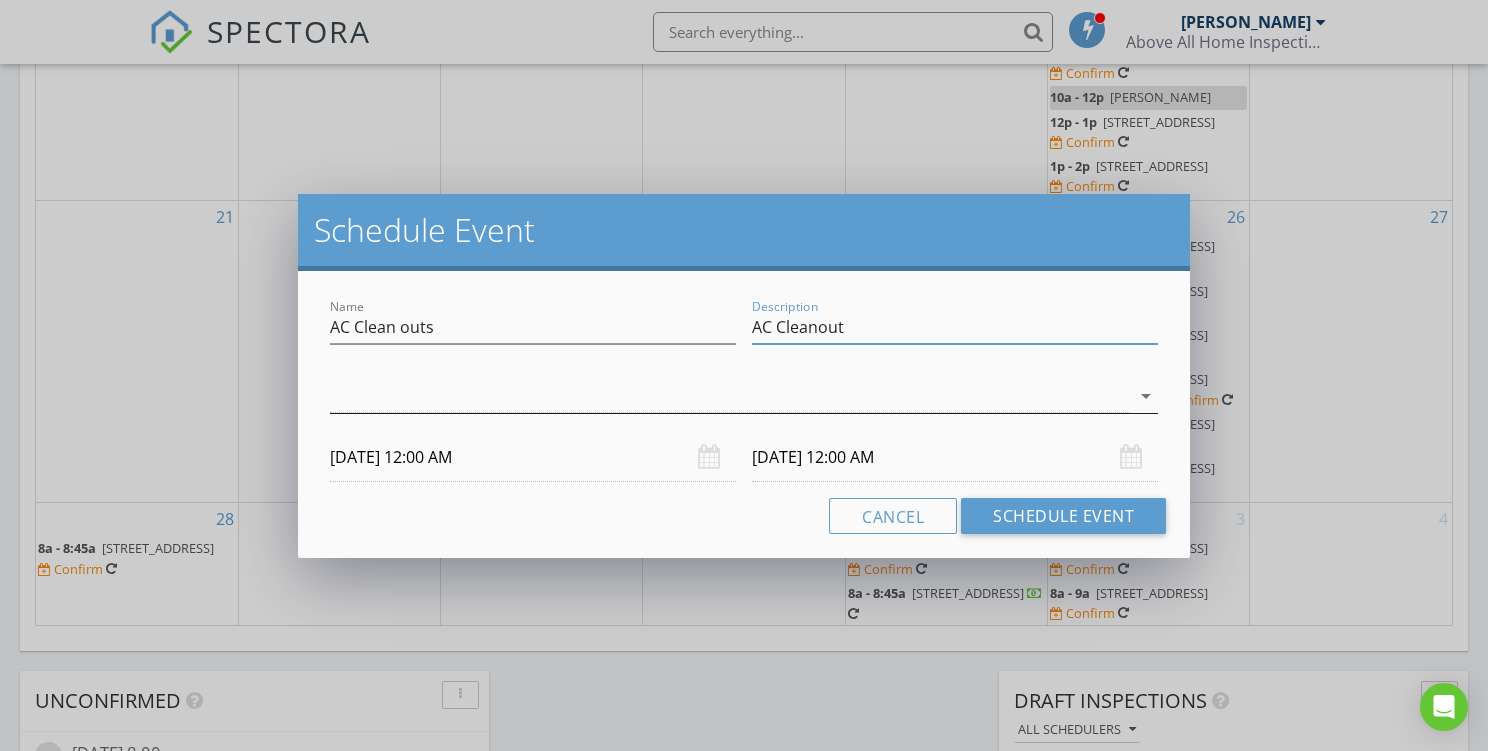 click at bounding box center [730, 396] 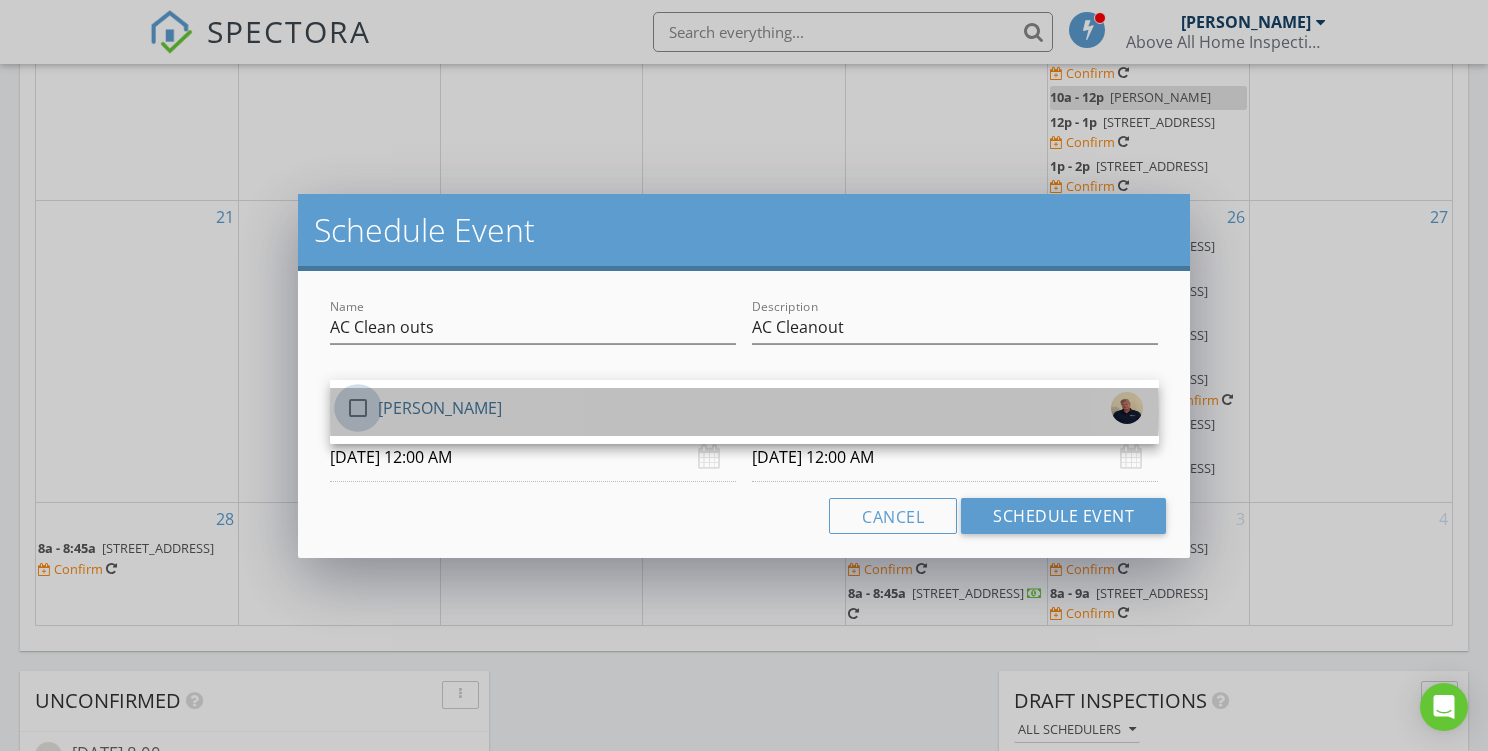 click at bounding box center (358, 408) 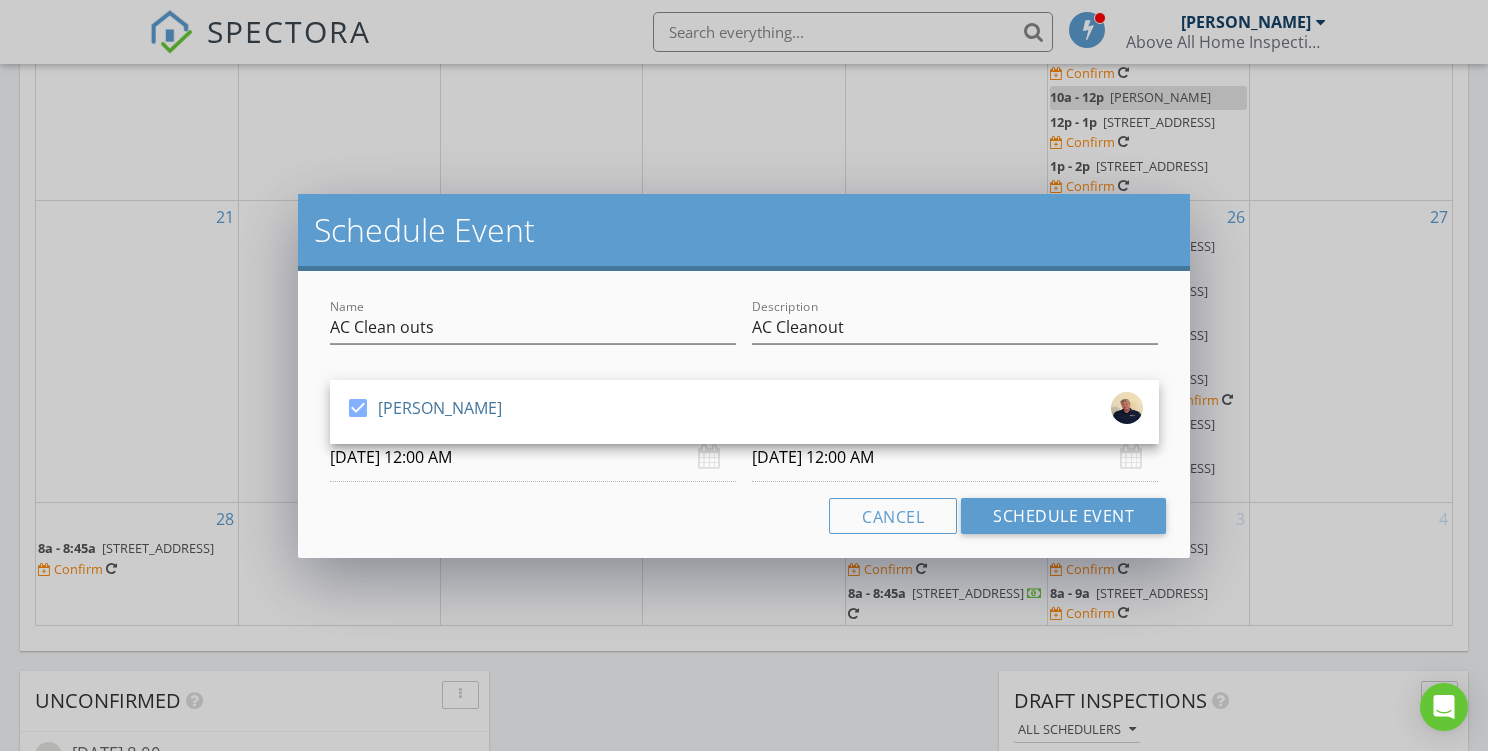 click on "09/25/2025 12:00 AM" at bounding box center (955, 457) 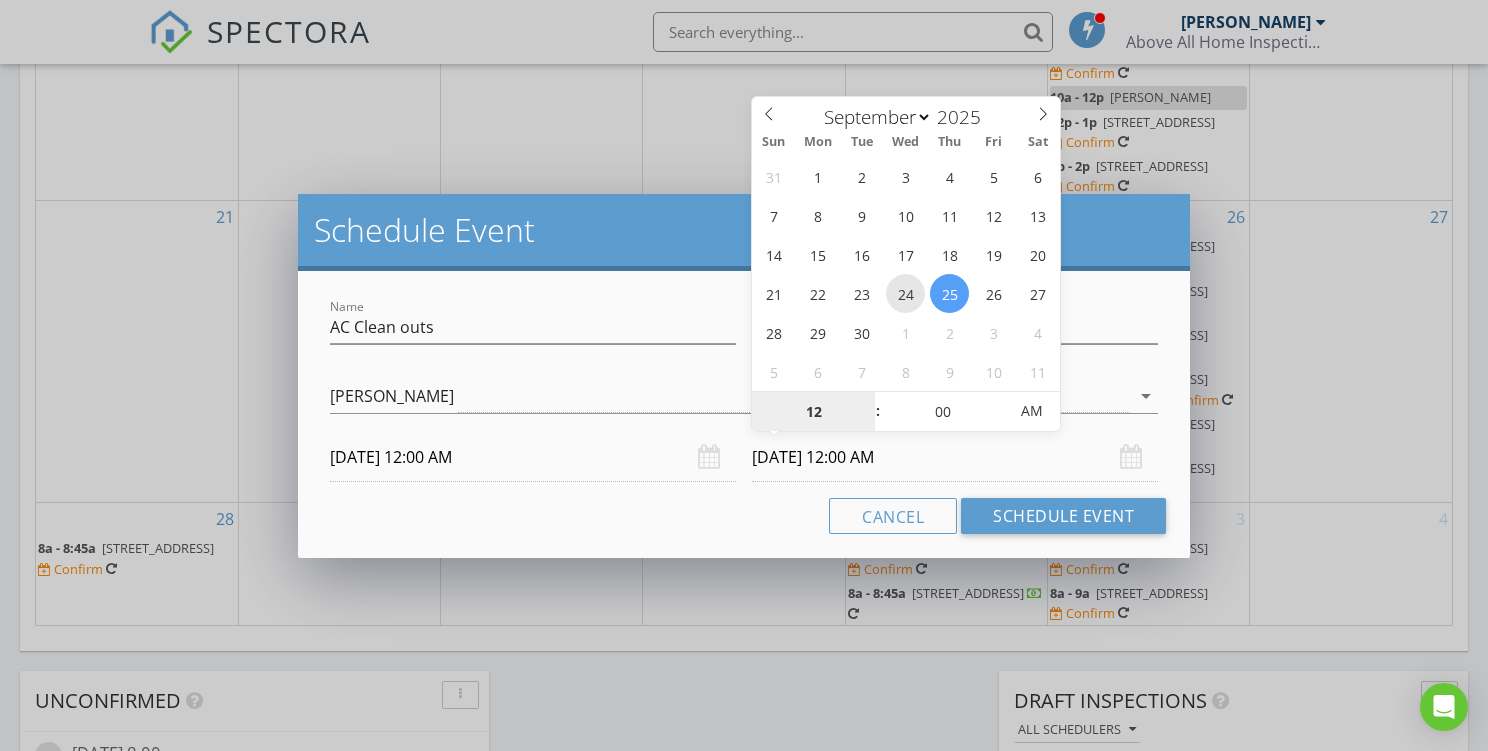 type on "09/24/2025 12:00 AM" 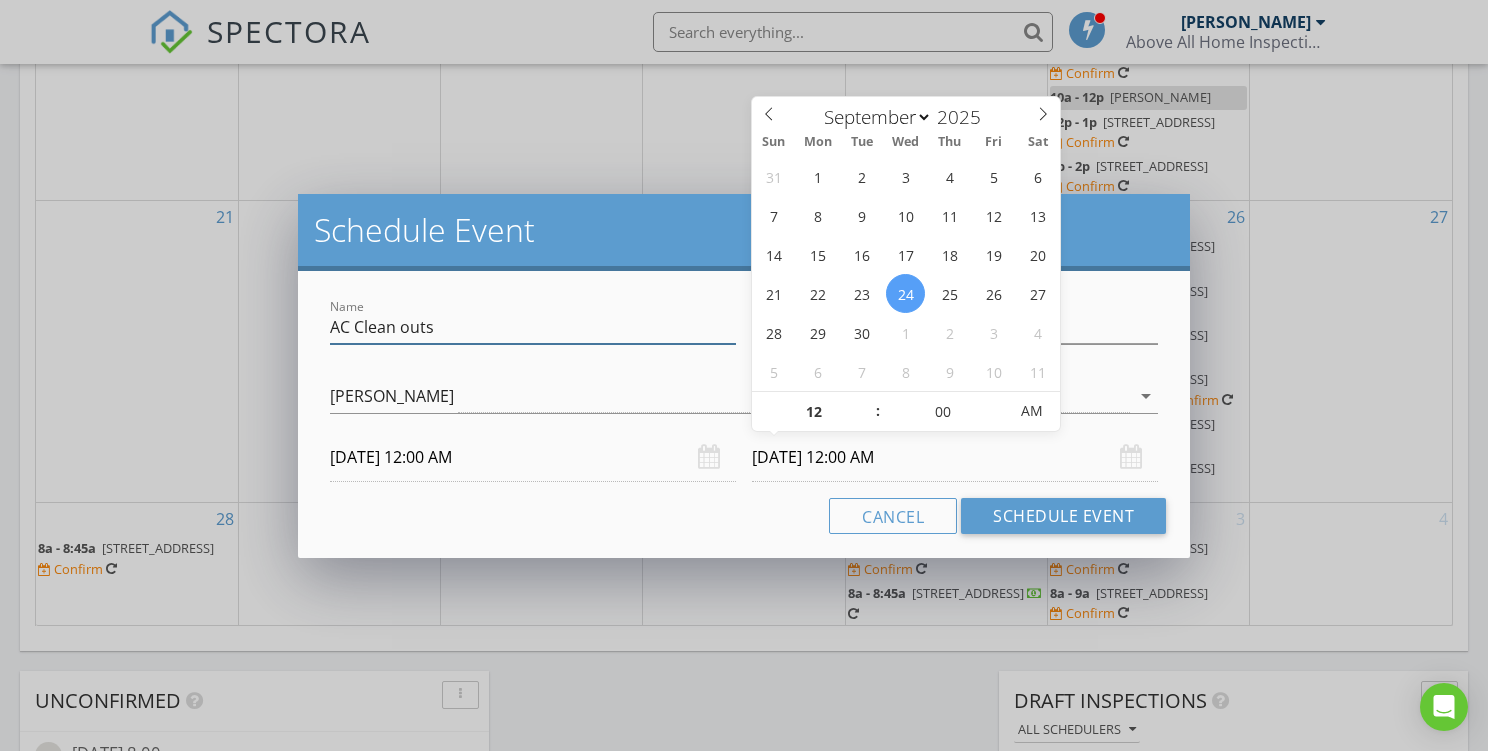 click on "AC Clean outs" at bounding box center (533, 327) 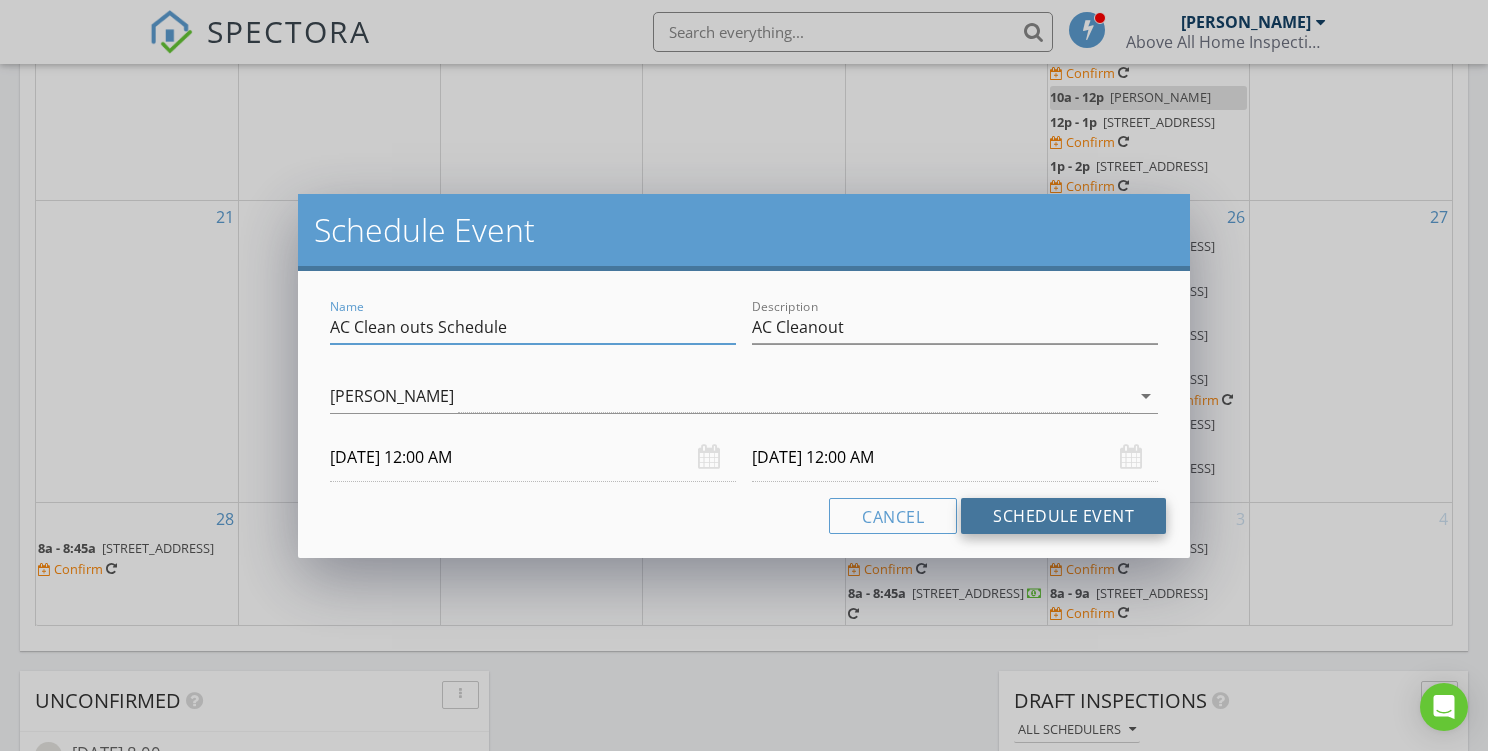 type on "AC Clean outs Schedule" 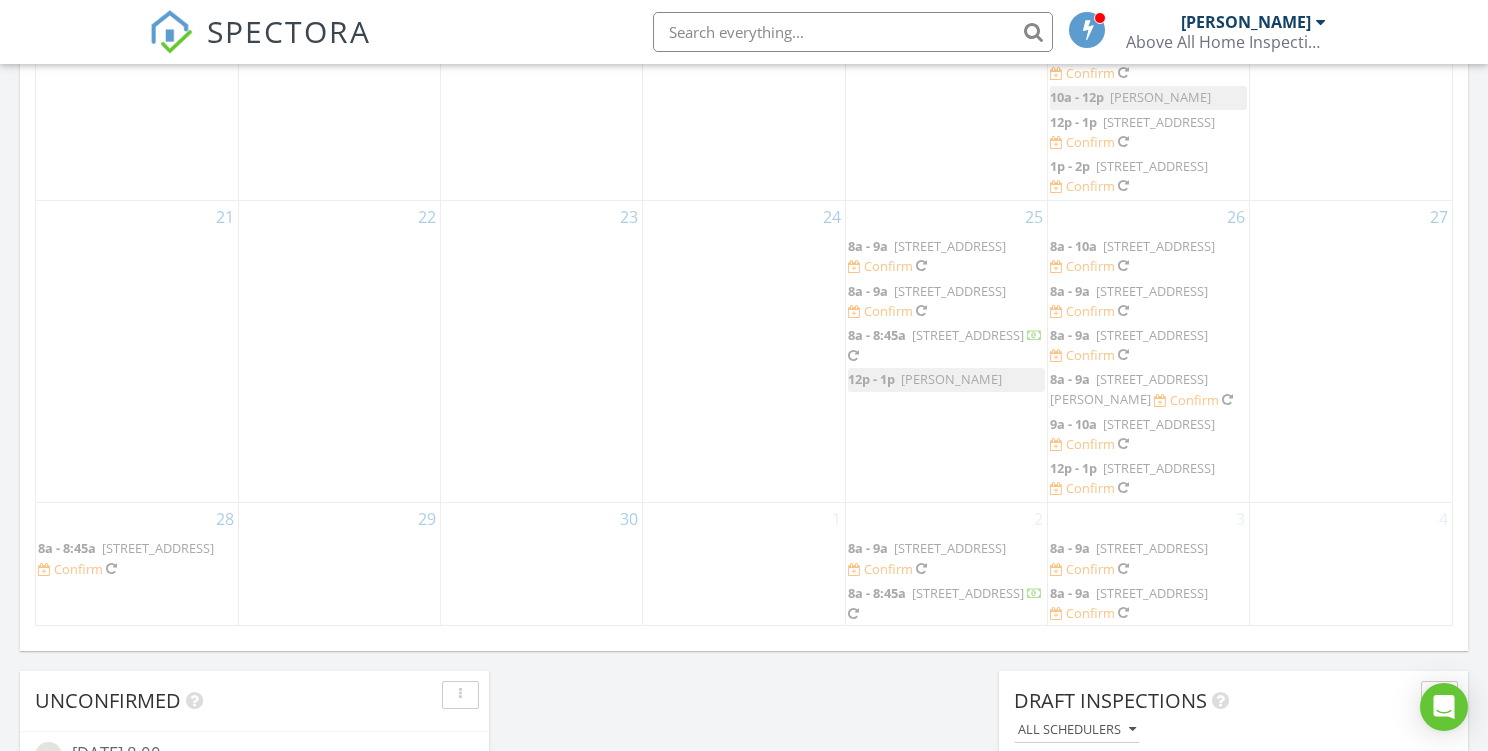 scroll, scrollTop: 2022, scrollLeft: 0, axis: vertical 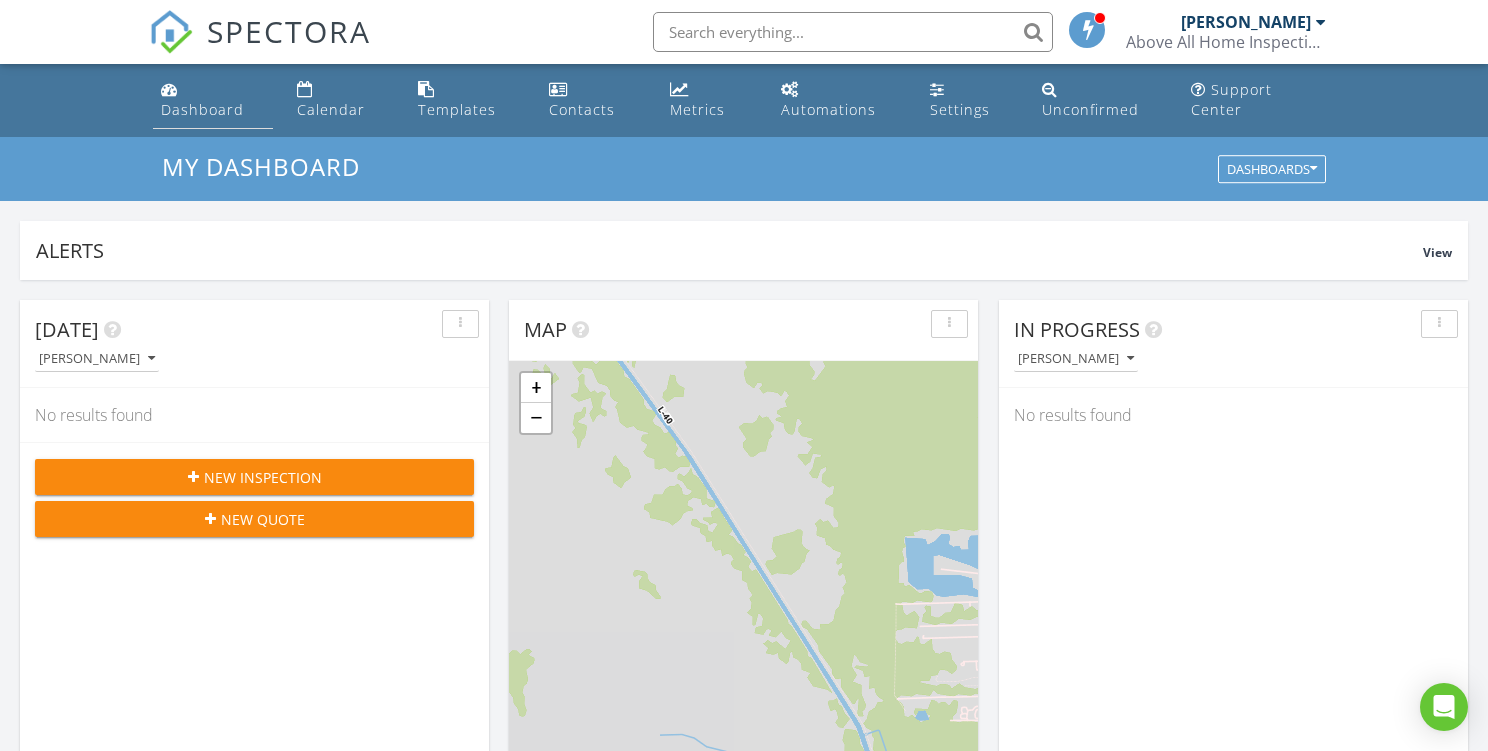 click on "Dashboard" at bounding box center [202, 109] 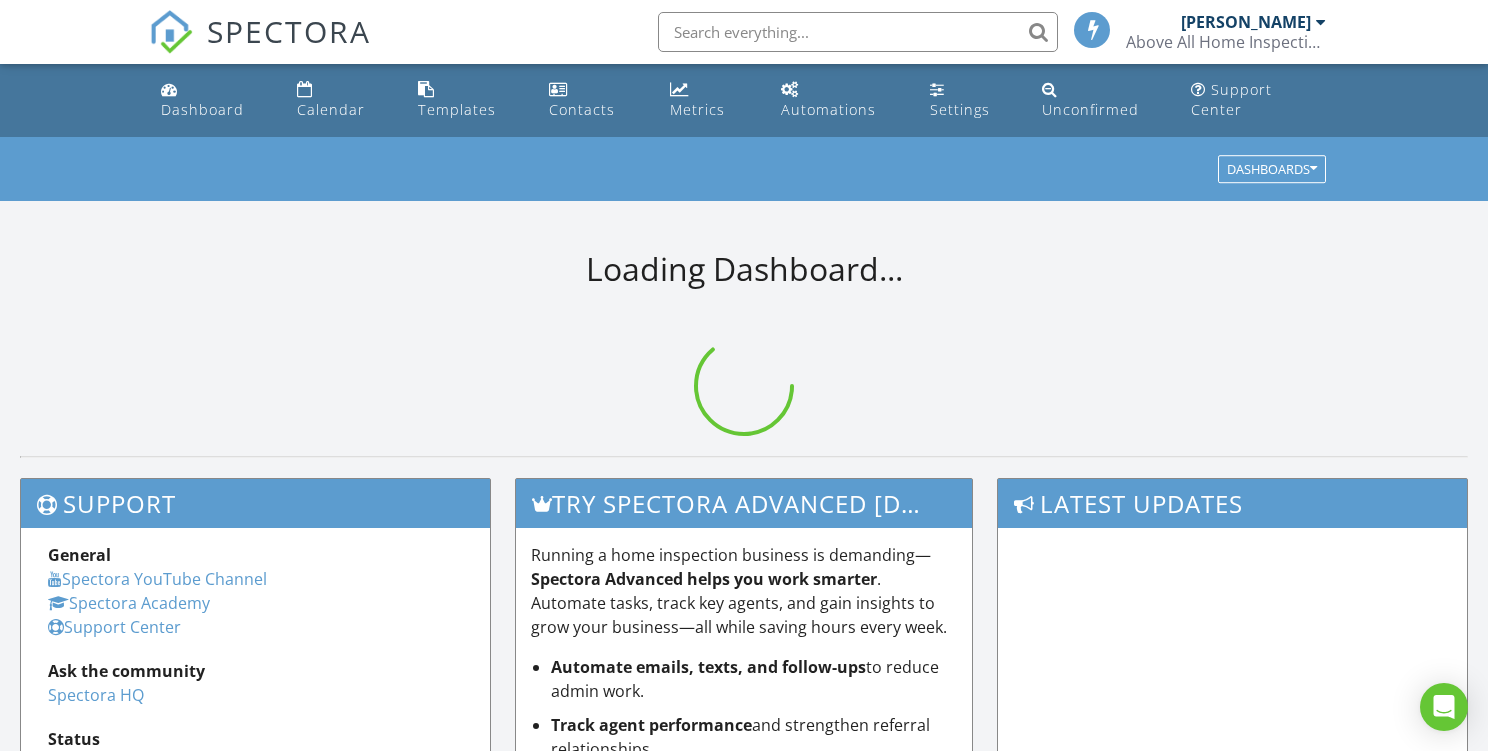 scroll, scrollTop: 0, scrollLeft: 0, axis: both 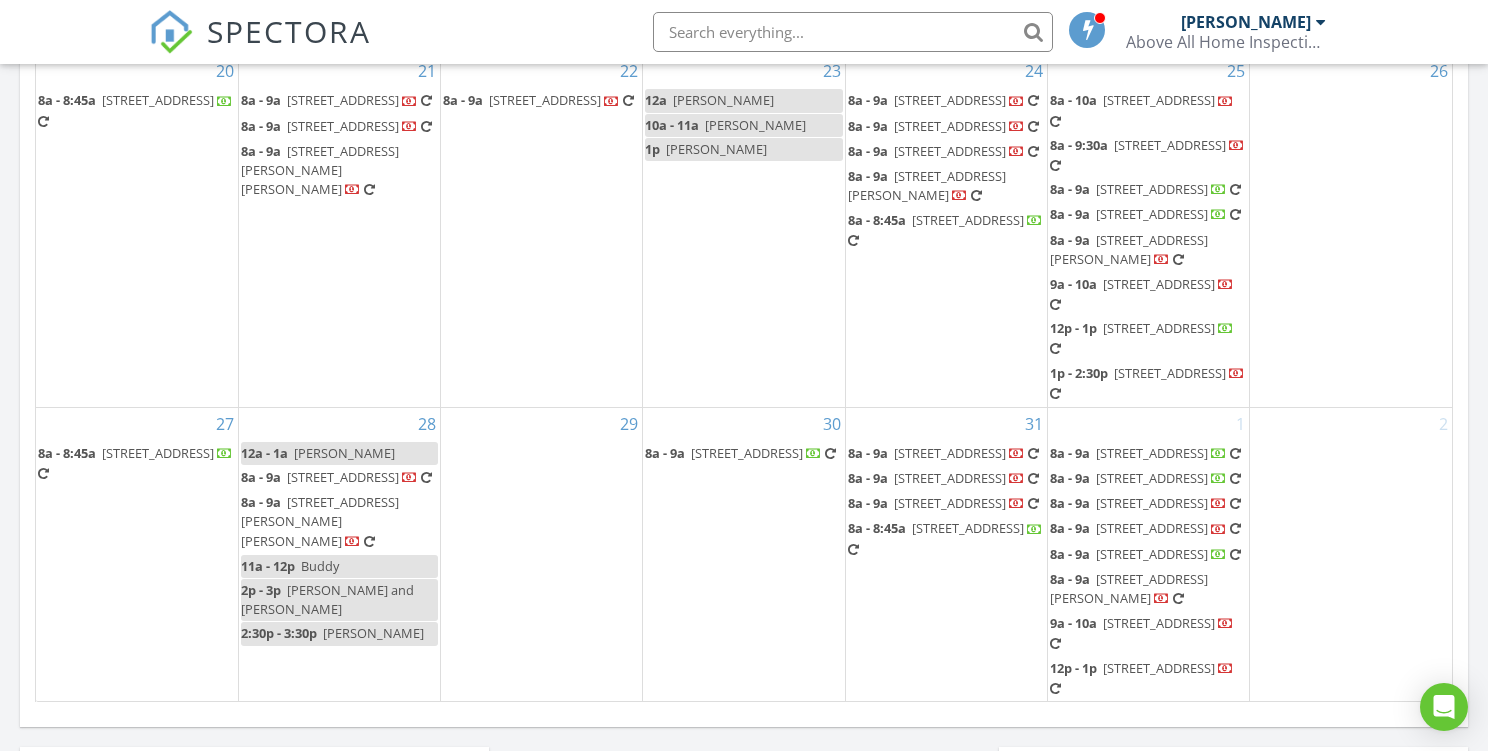 click on "2p - 3p
[PERSON_NAME] and [PERSON_NAME]" at bounding box center (339, 600) 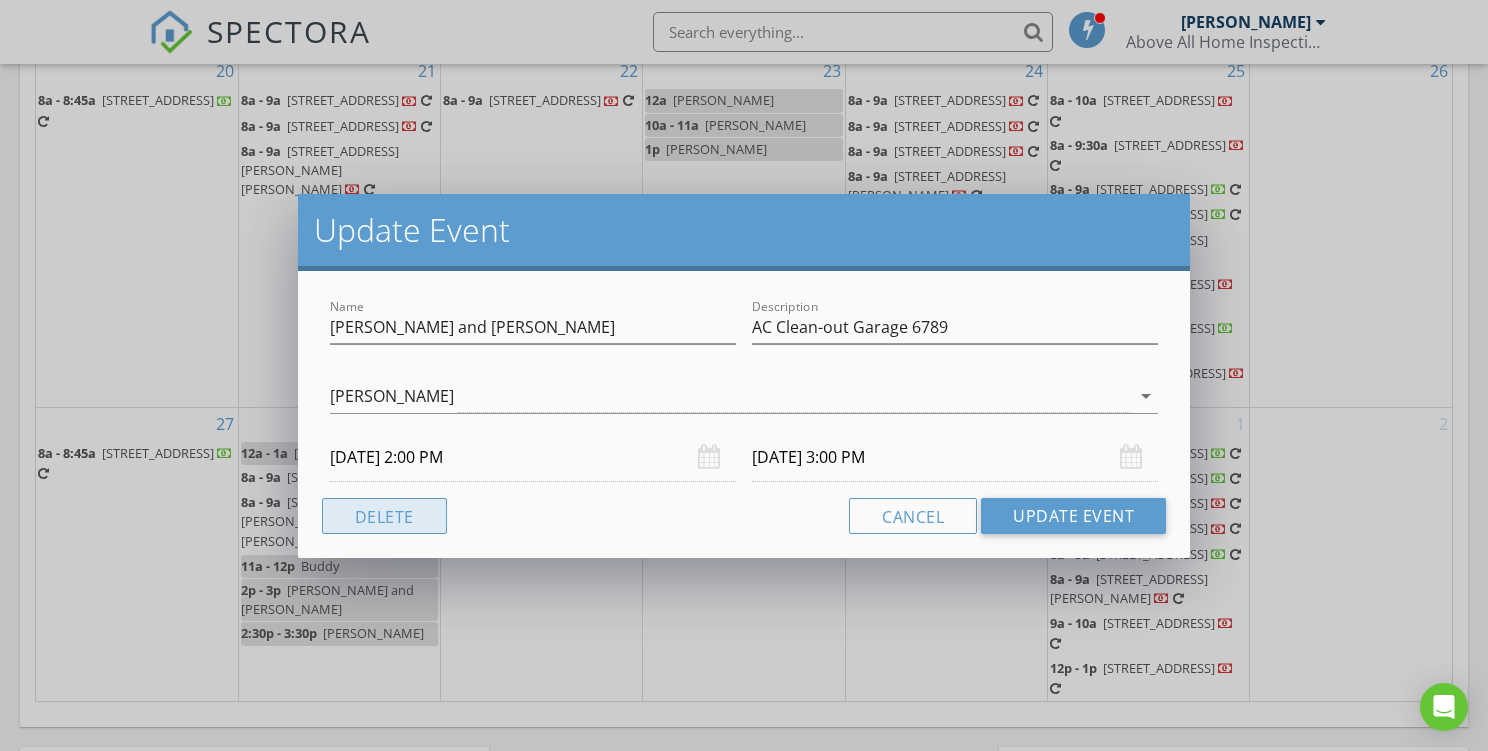click on "Delete" at bounding box center (384, 516) 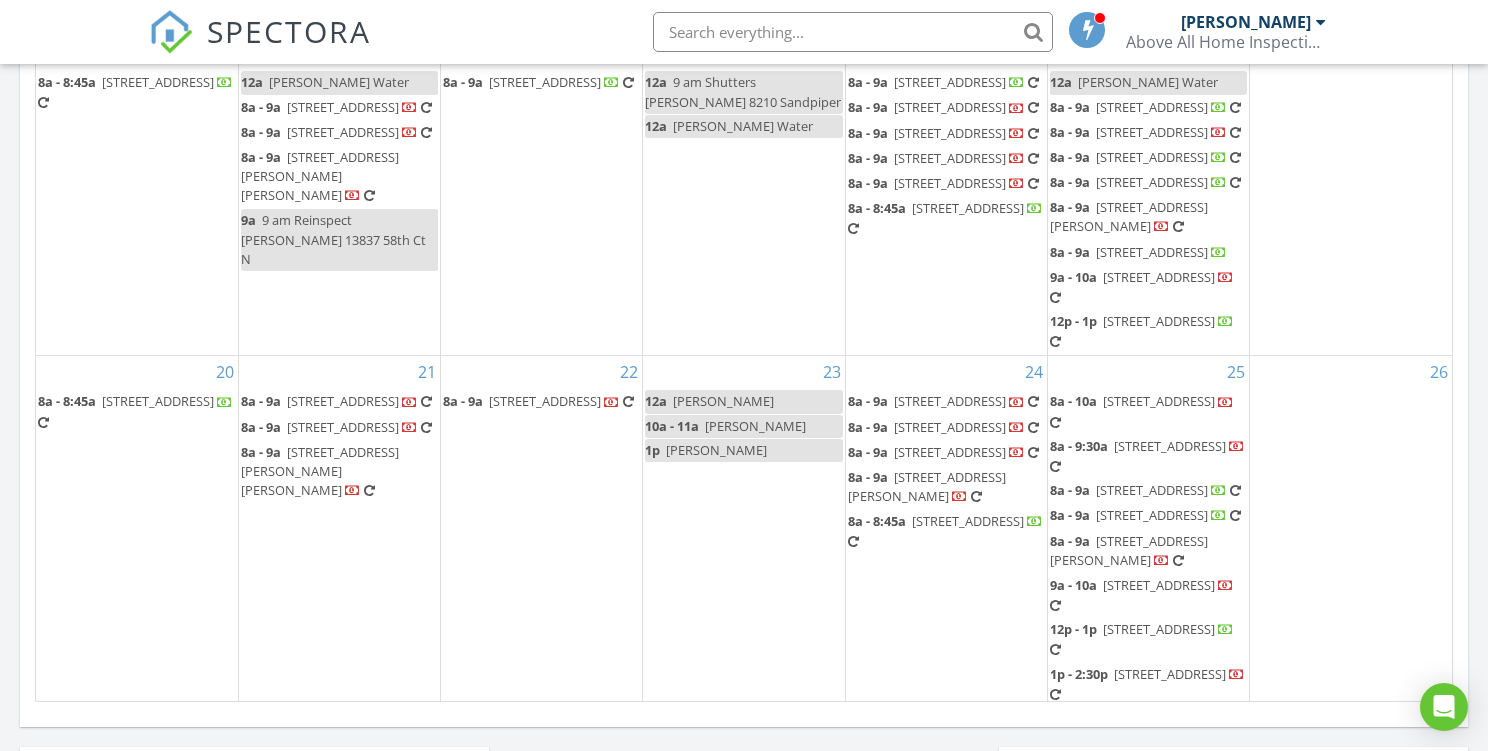 scroll, scrollTop: 503, scrollLeft: 0, axis: vertical 